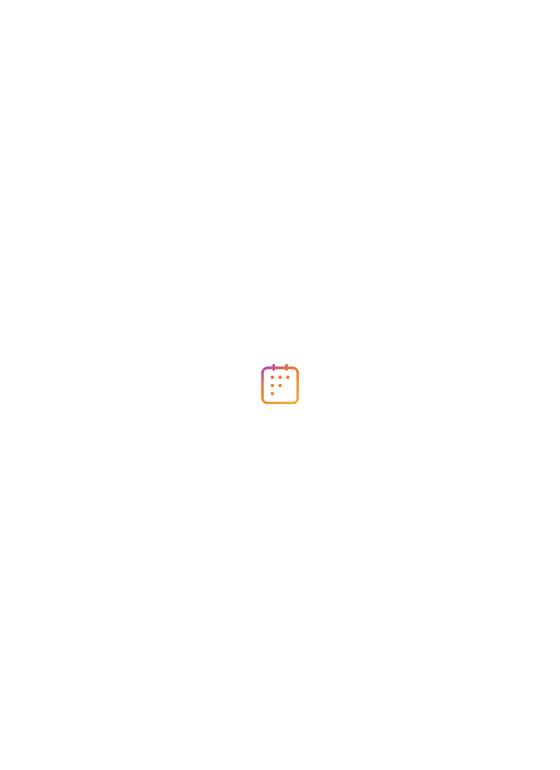 scroll, scrollTop: 0, scrollLeft: 0, axis: both 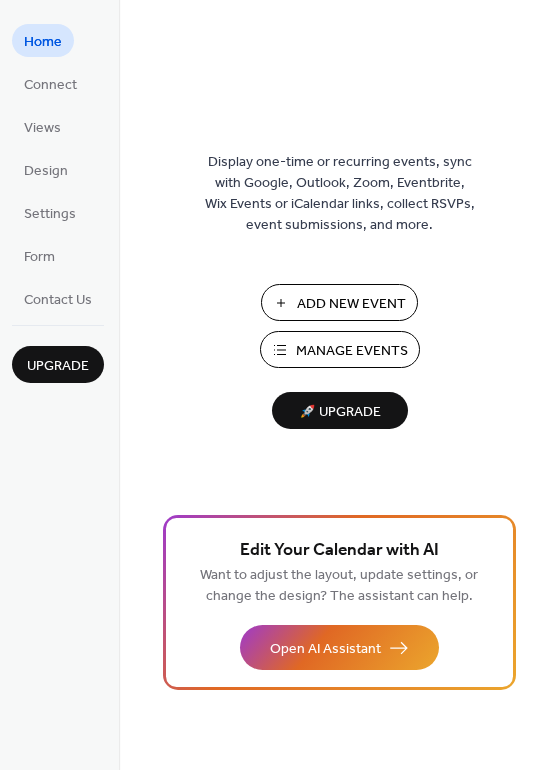 click on "Add New Event" at bounding box center [351, 304] 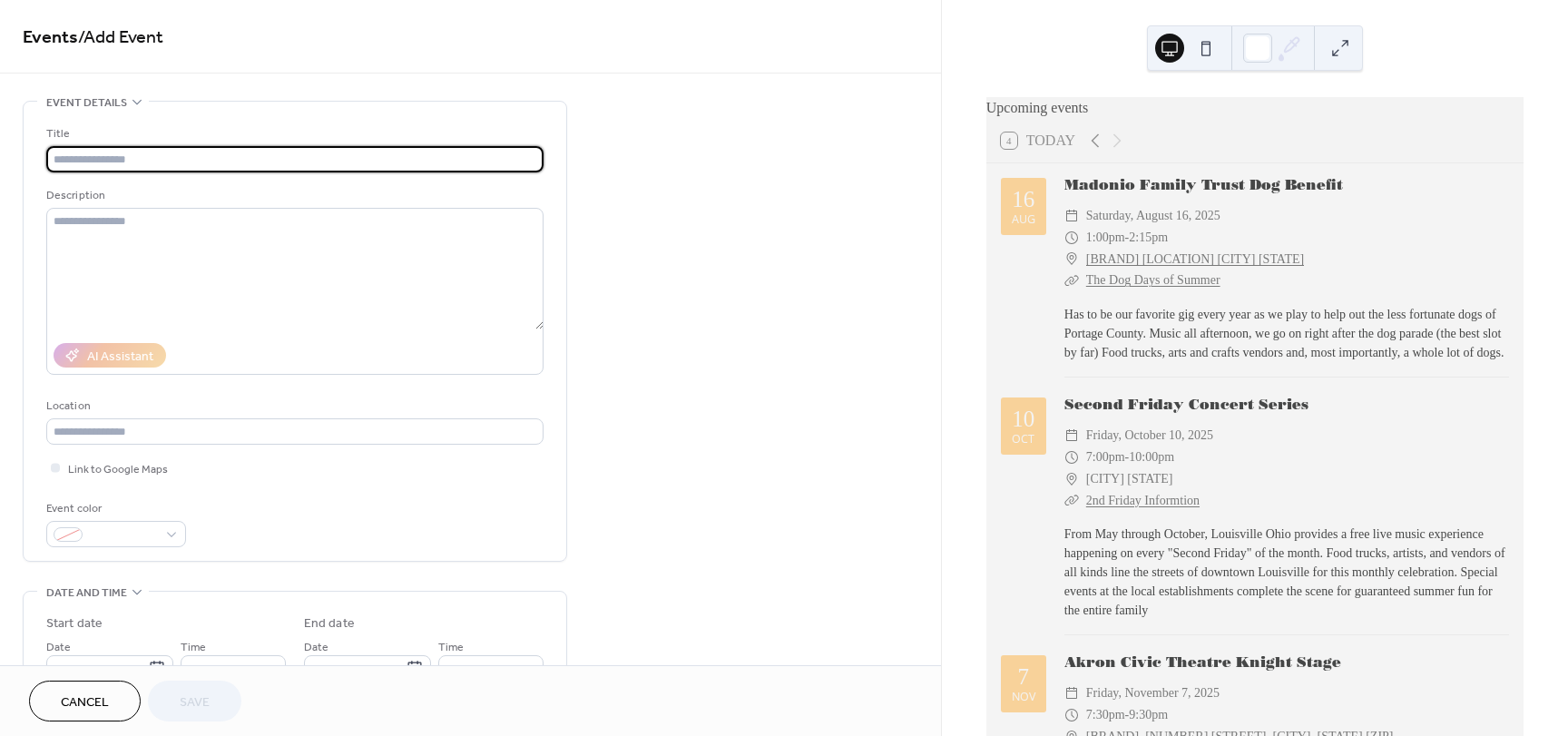 scroll, scrollTop: 0, scrollLeft: 0, axis: both 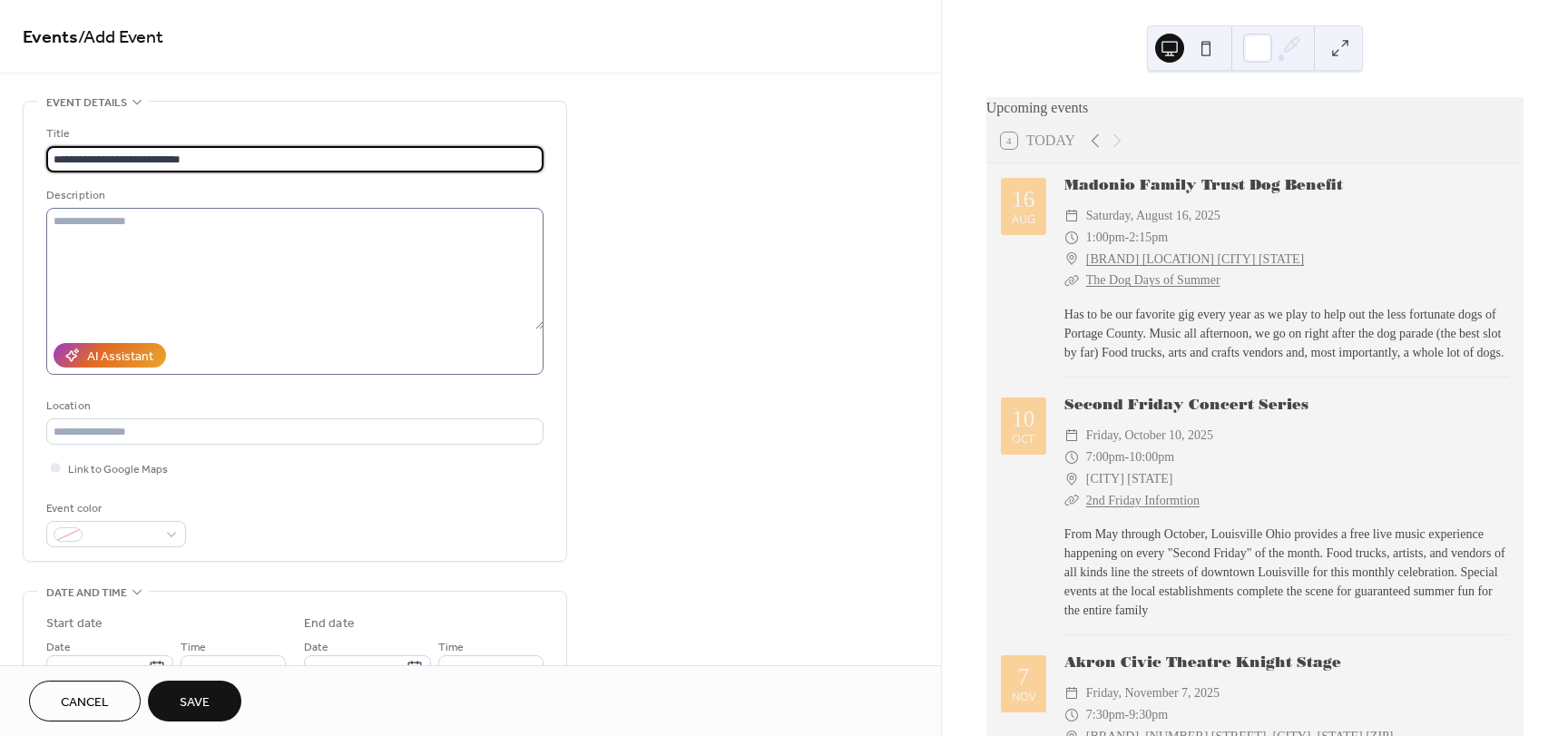 type on "**********" 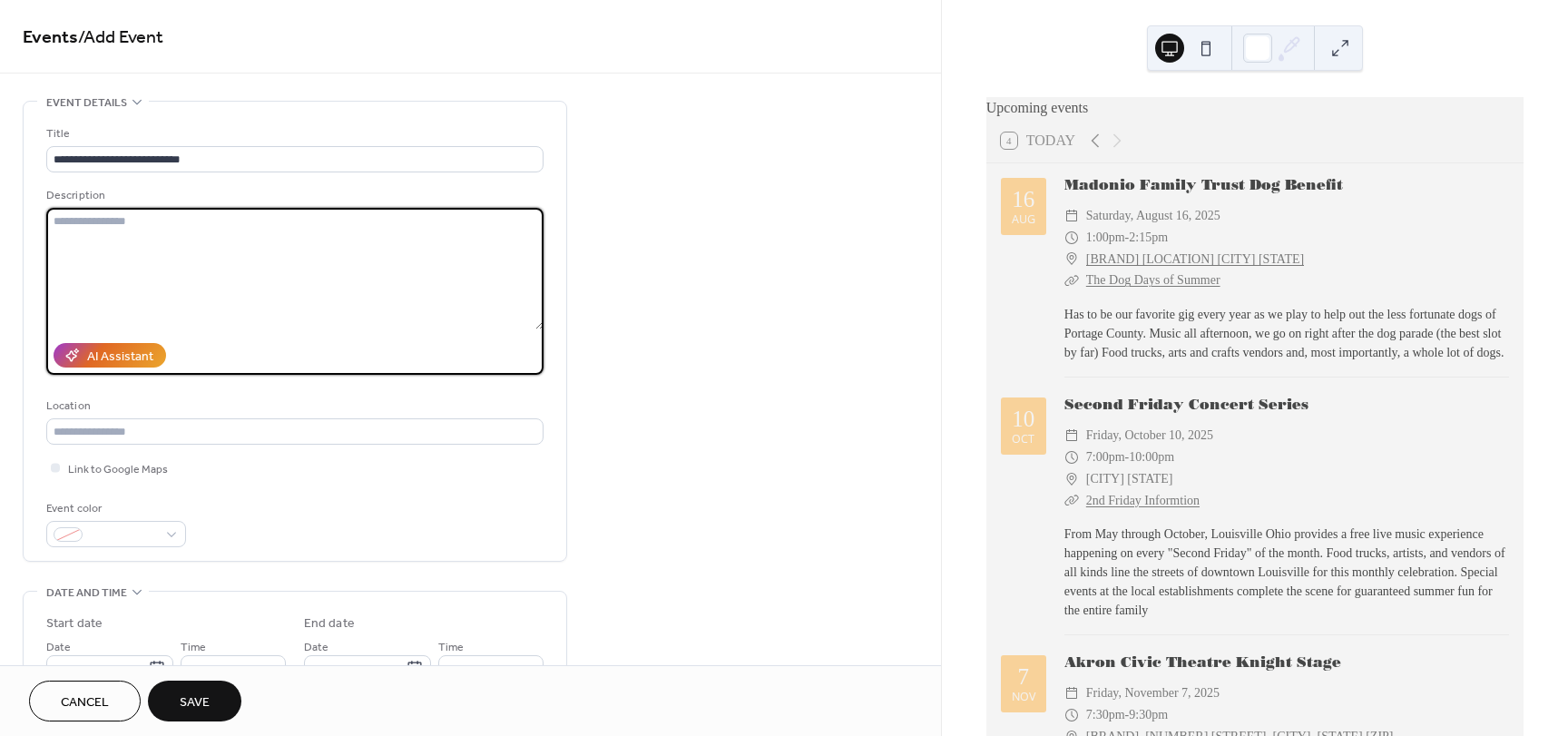 click at bounding box center [295, 269] 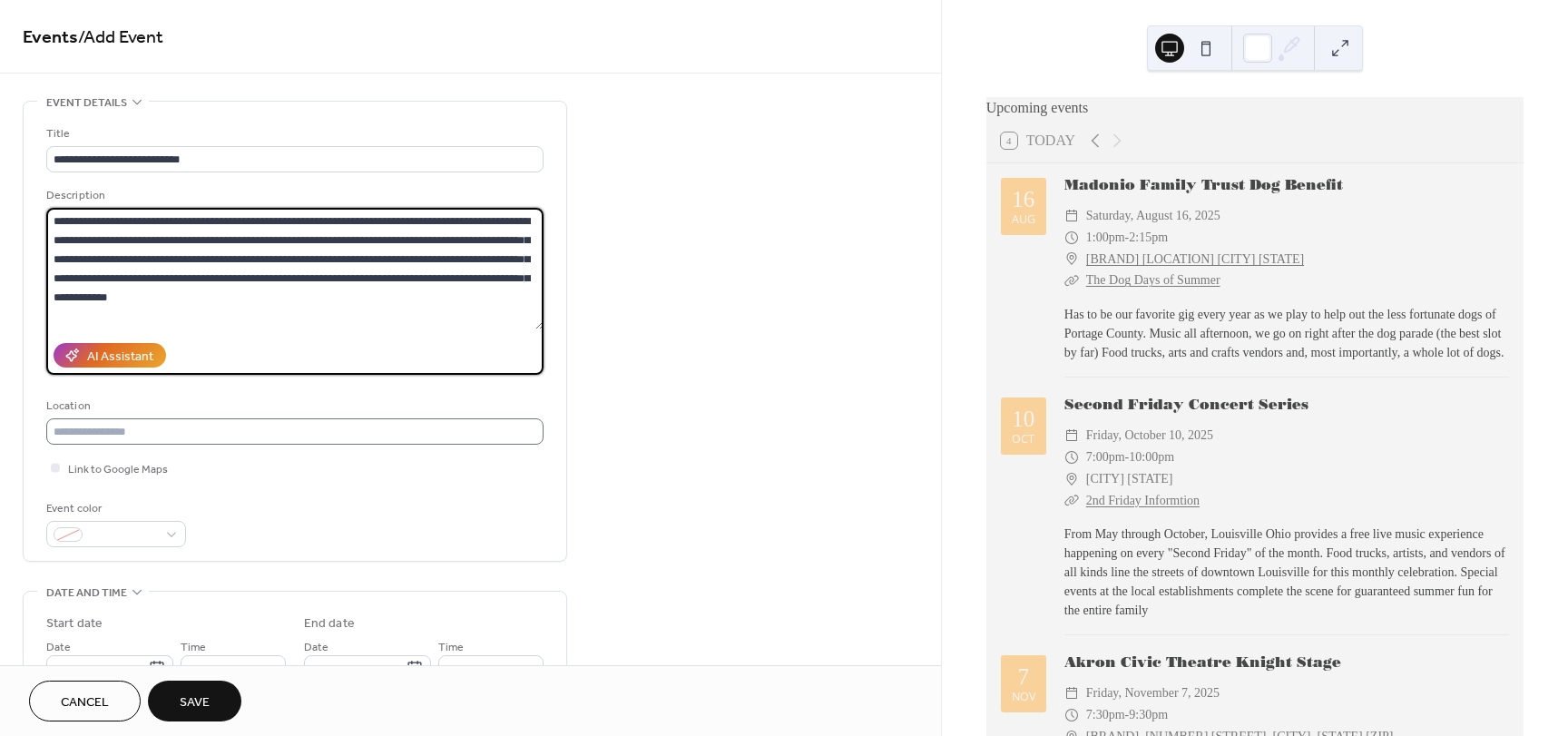 type on "**********" 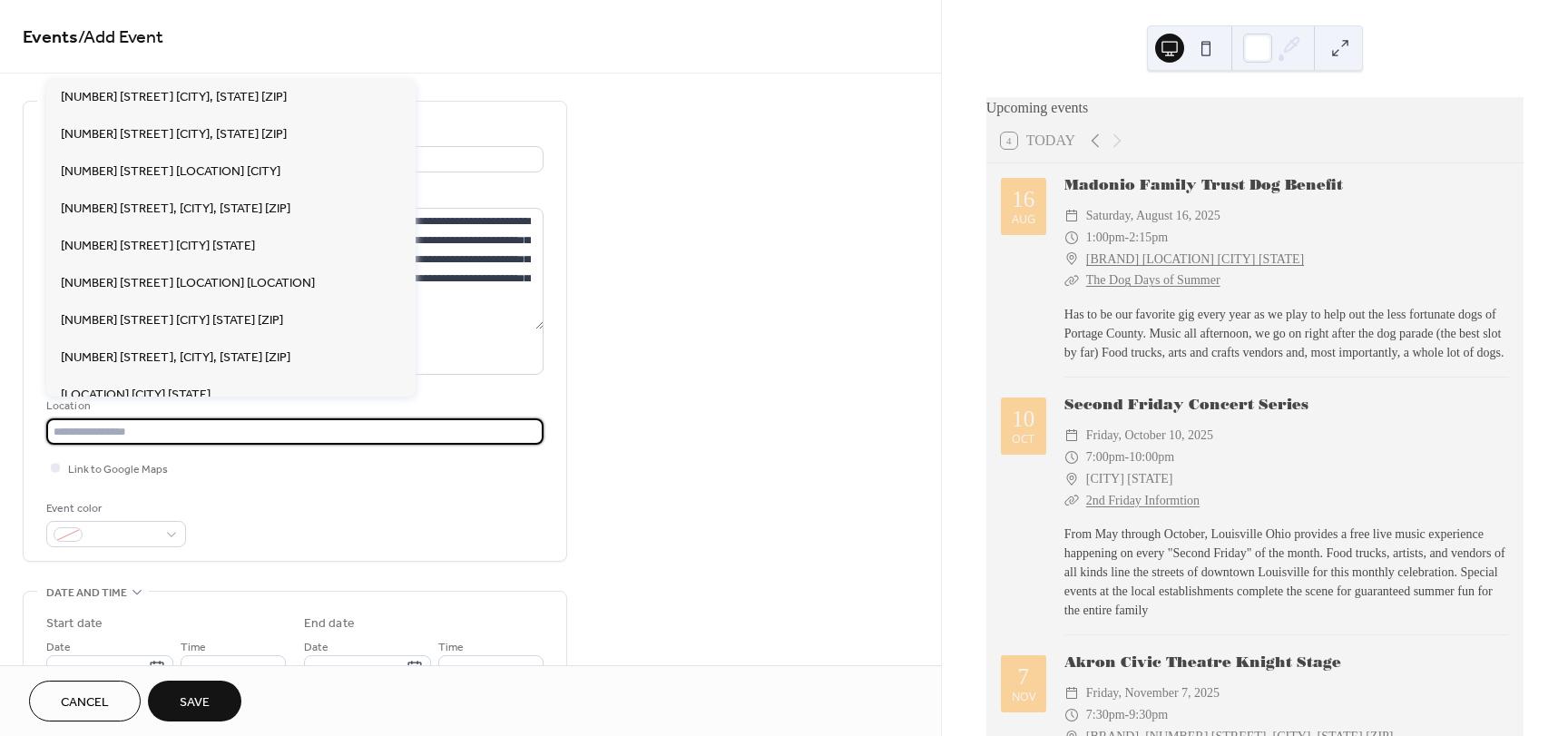 click at bounding box center [295, 431] 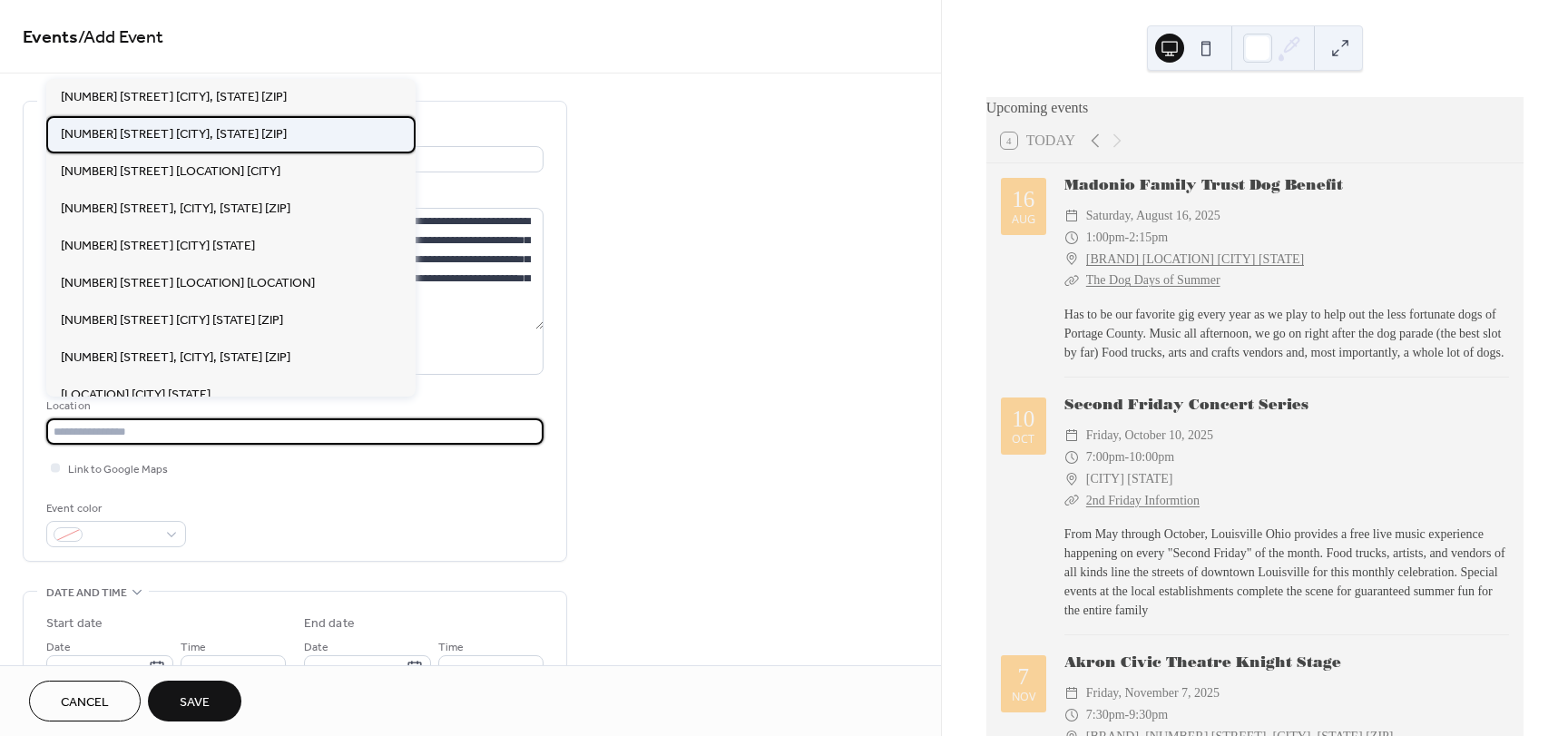 click on "[NUMBER] [STREET] [CITY], [STATE] [ZIP]" at bounding box center [173, 134] 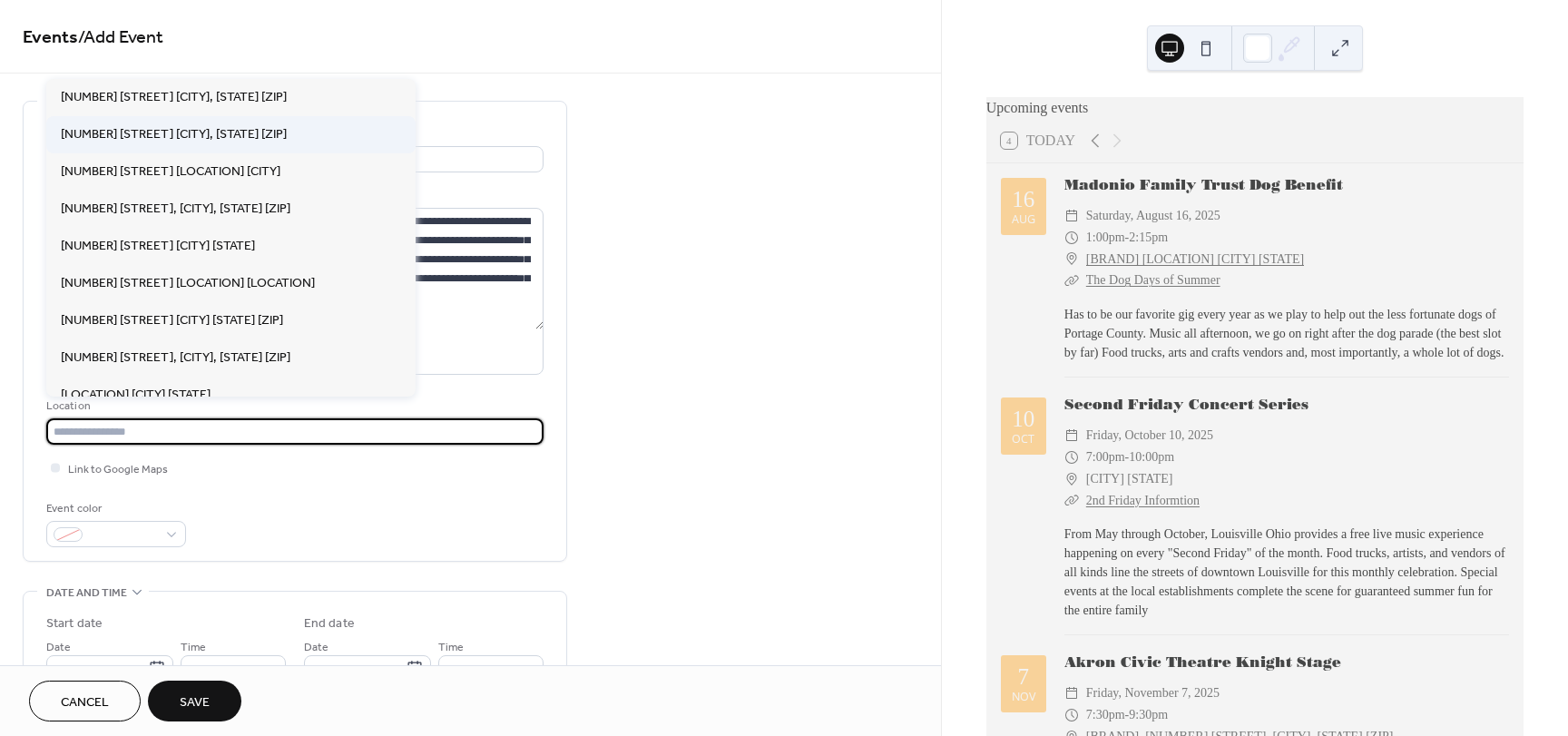 type on "**********" 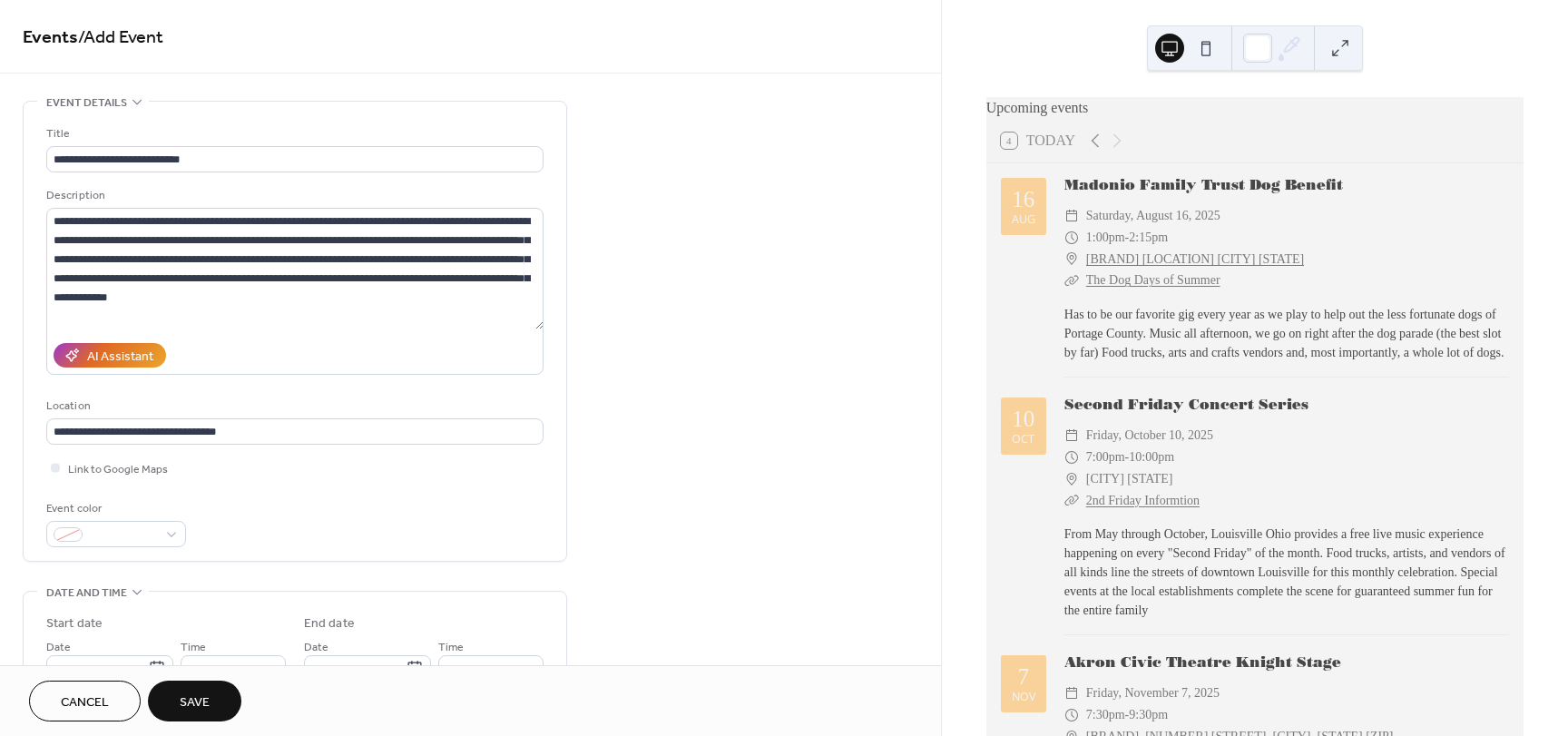 click on "Event color" at bounding box center [295, 523] 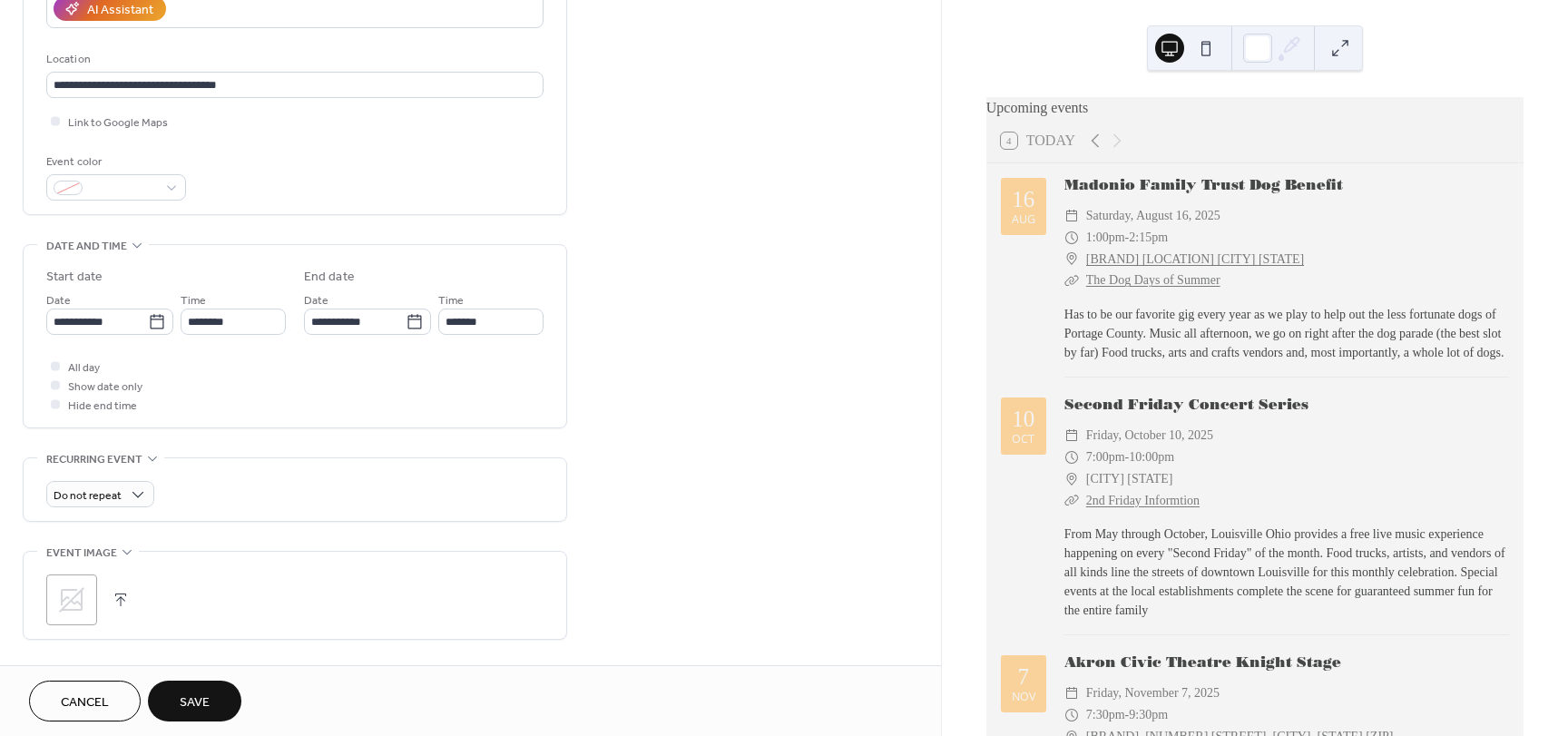 scroll, scrollTop: 363, scrollLeft: 0, axis: vertical 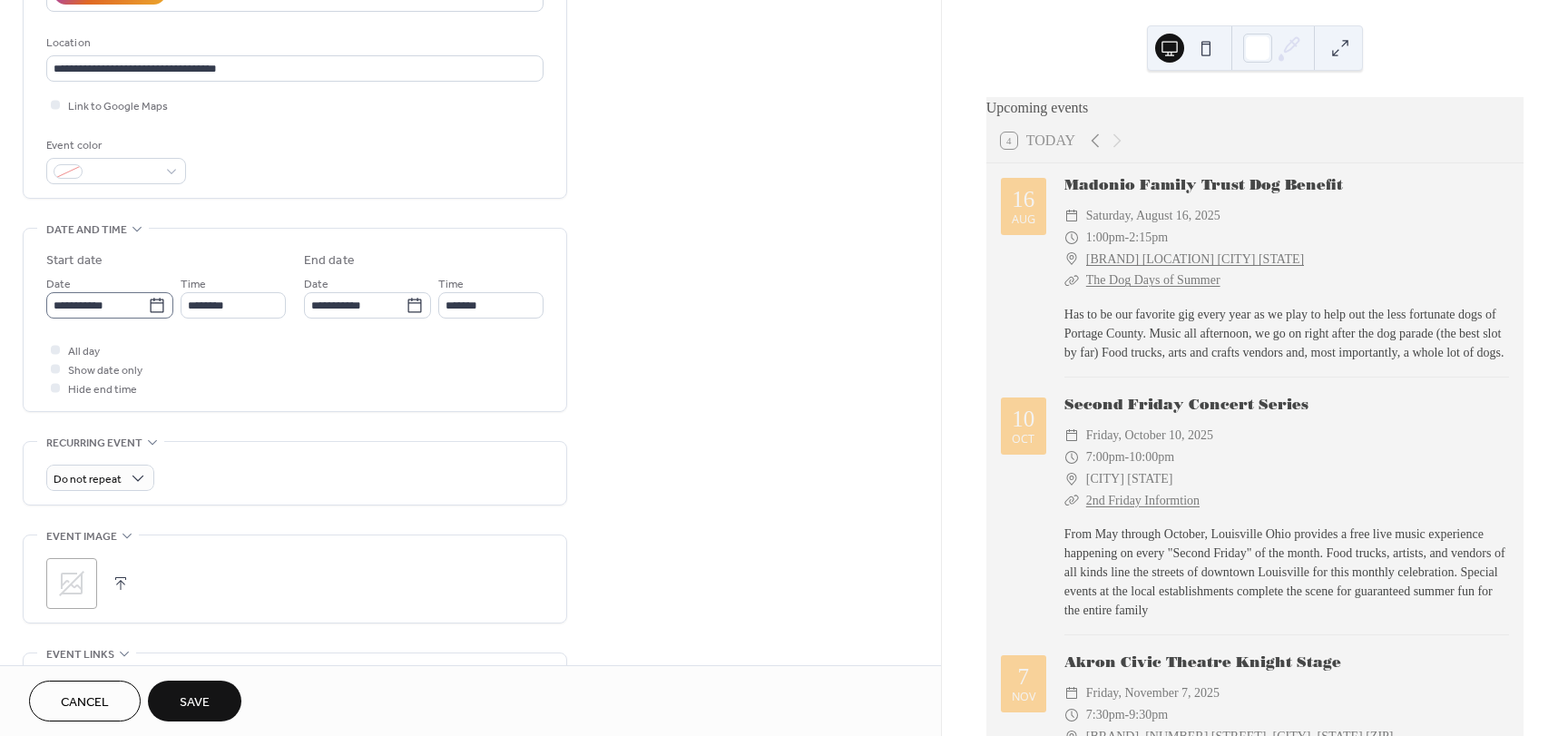 click 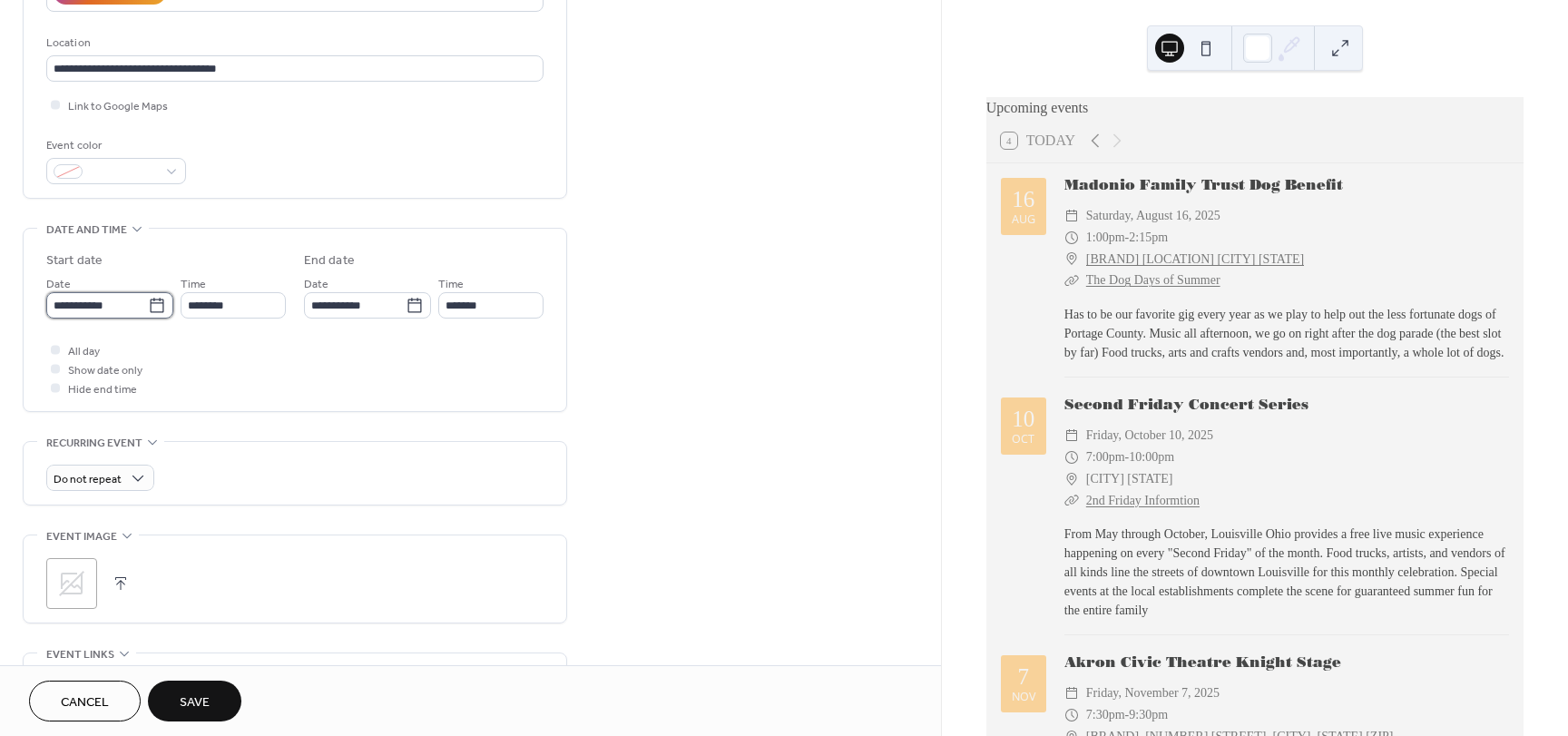 click on "**********" at bounding box center [97, 305] 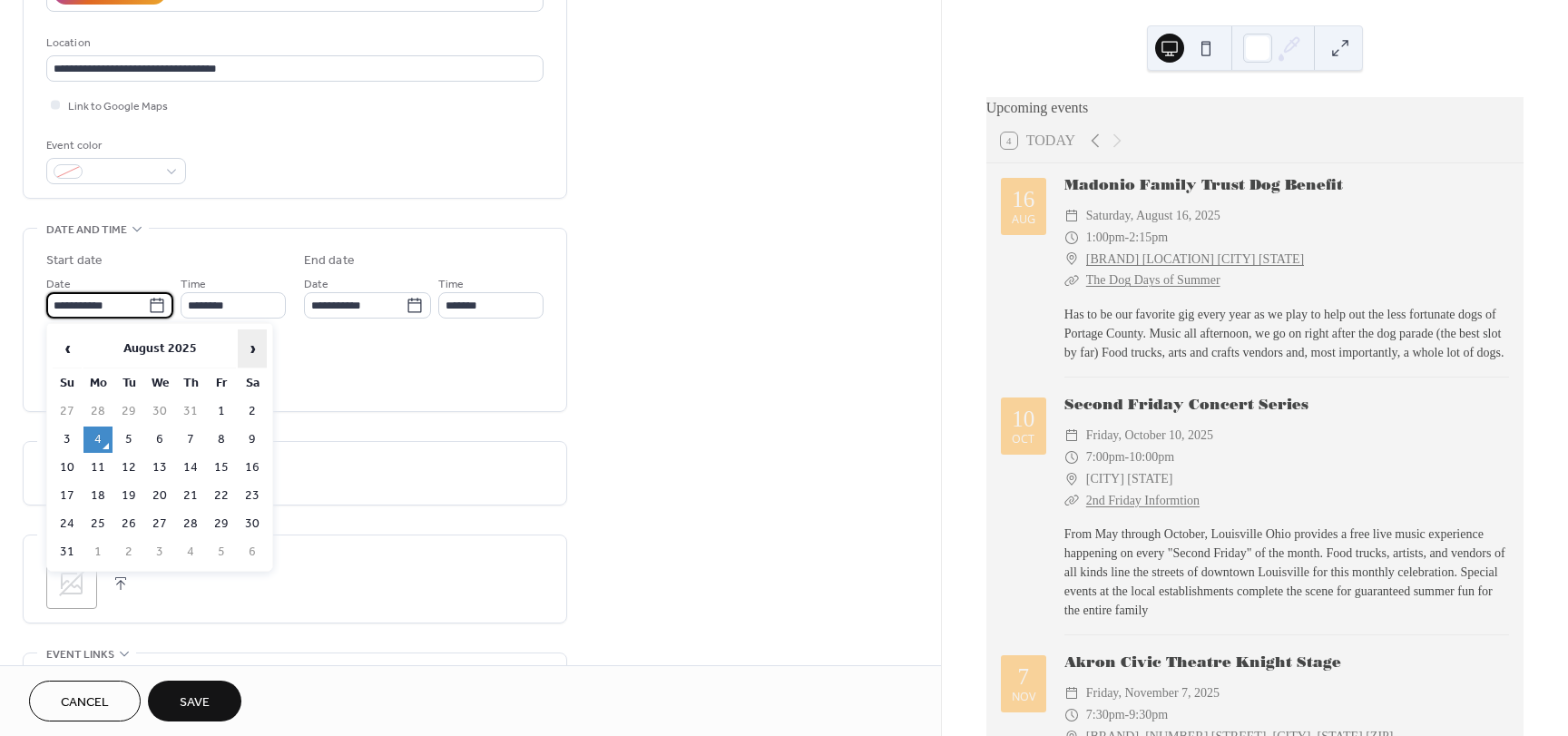 click on "›" at bounding box center [252, 348] 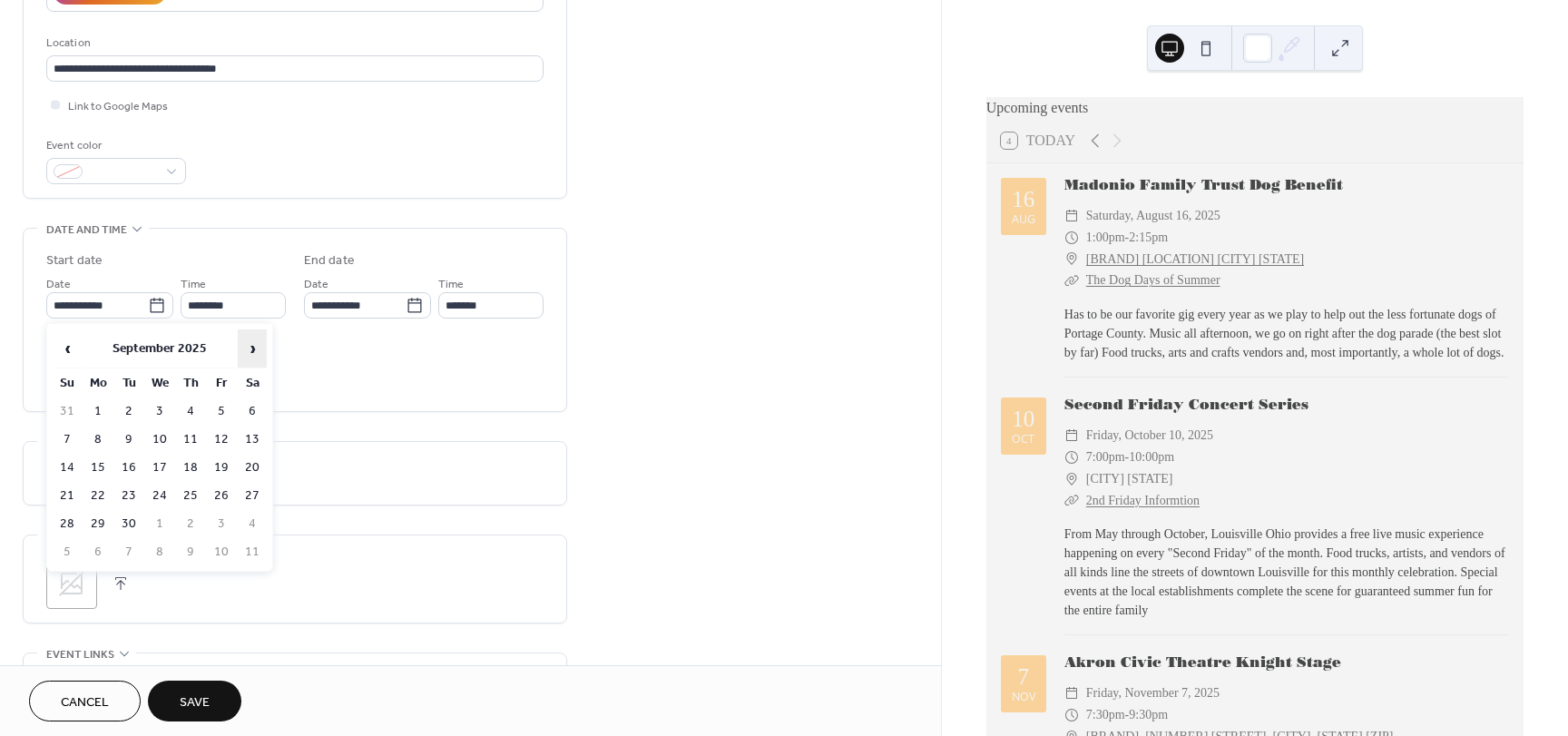 click on "›" at bounding box center (252, 348) 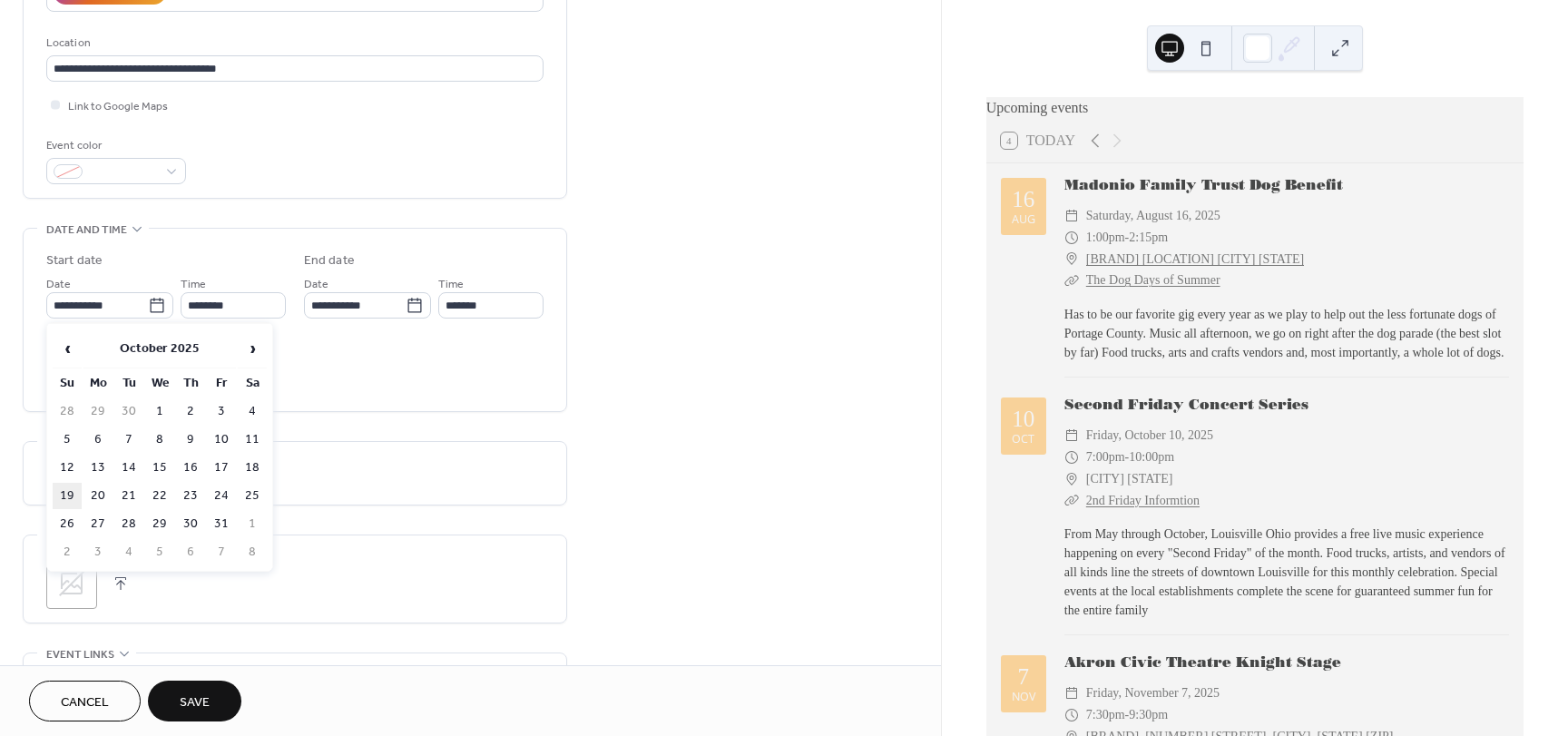 click on "19" at bounding box center (67, 496) 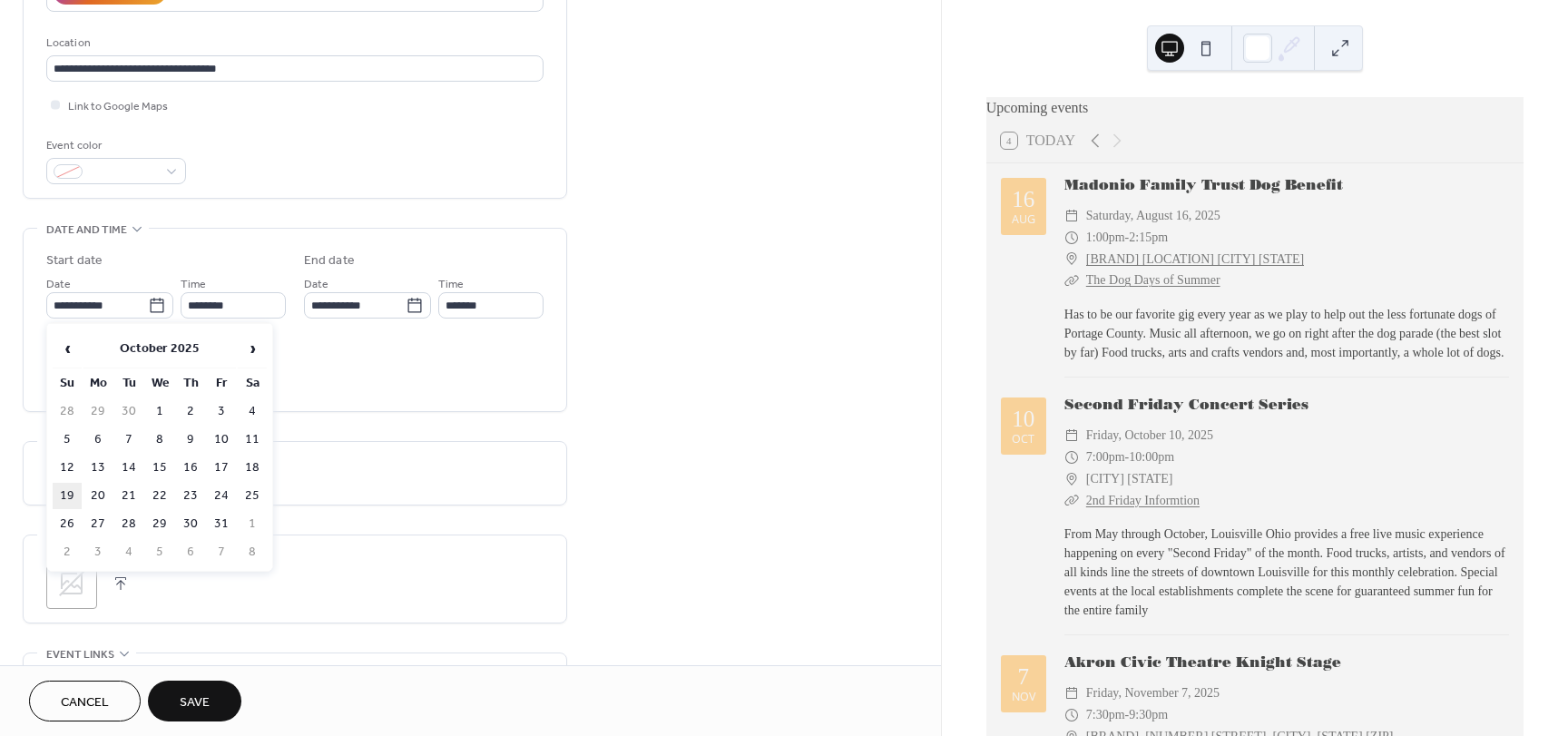 type on "**********" 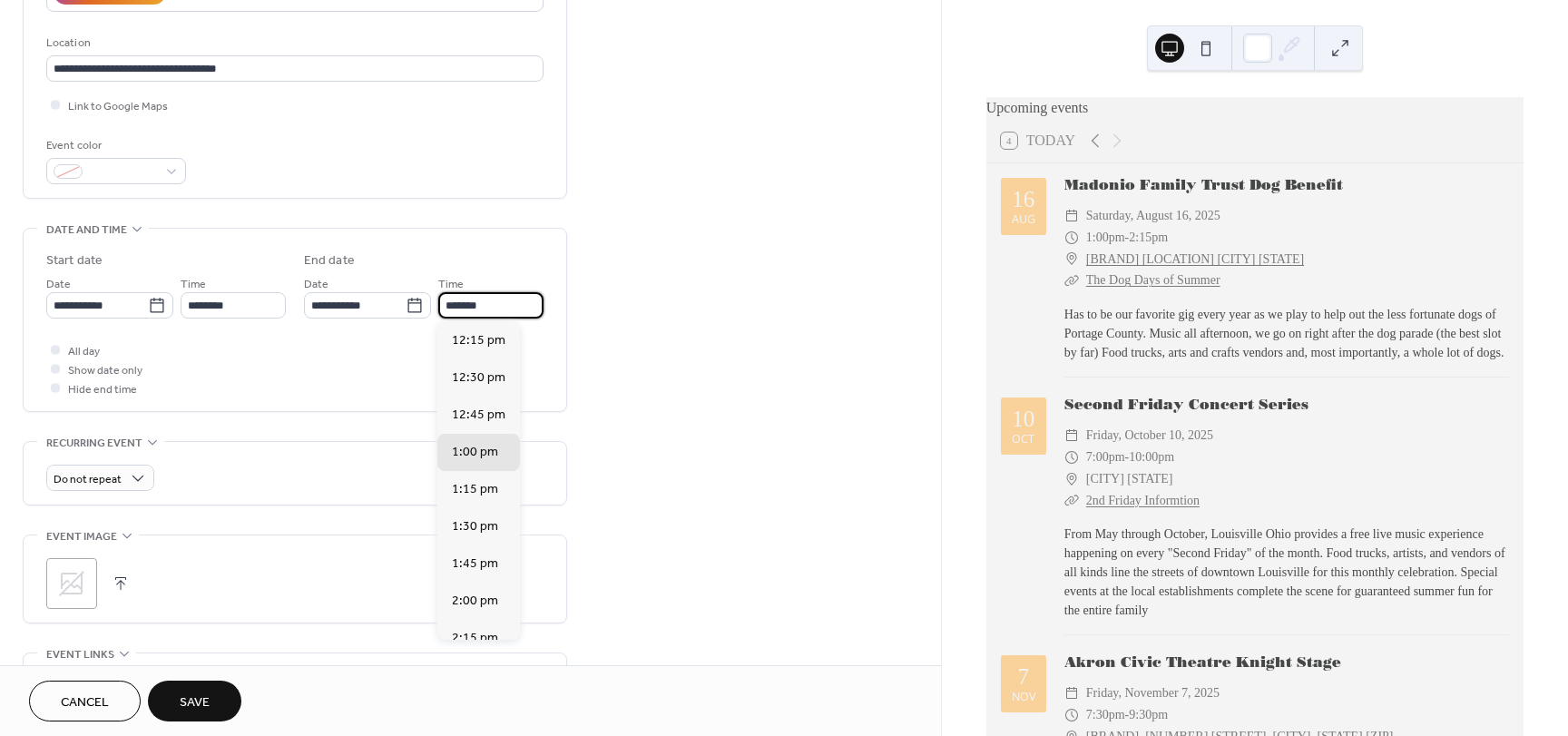 click on "*******" at bounding box center [491, 305] 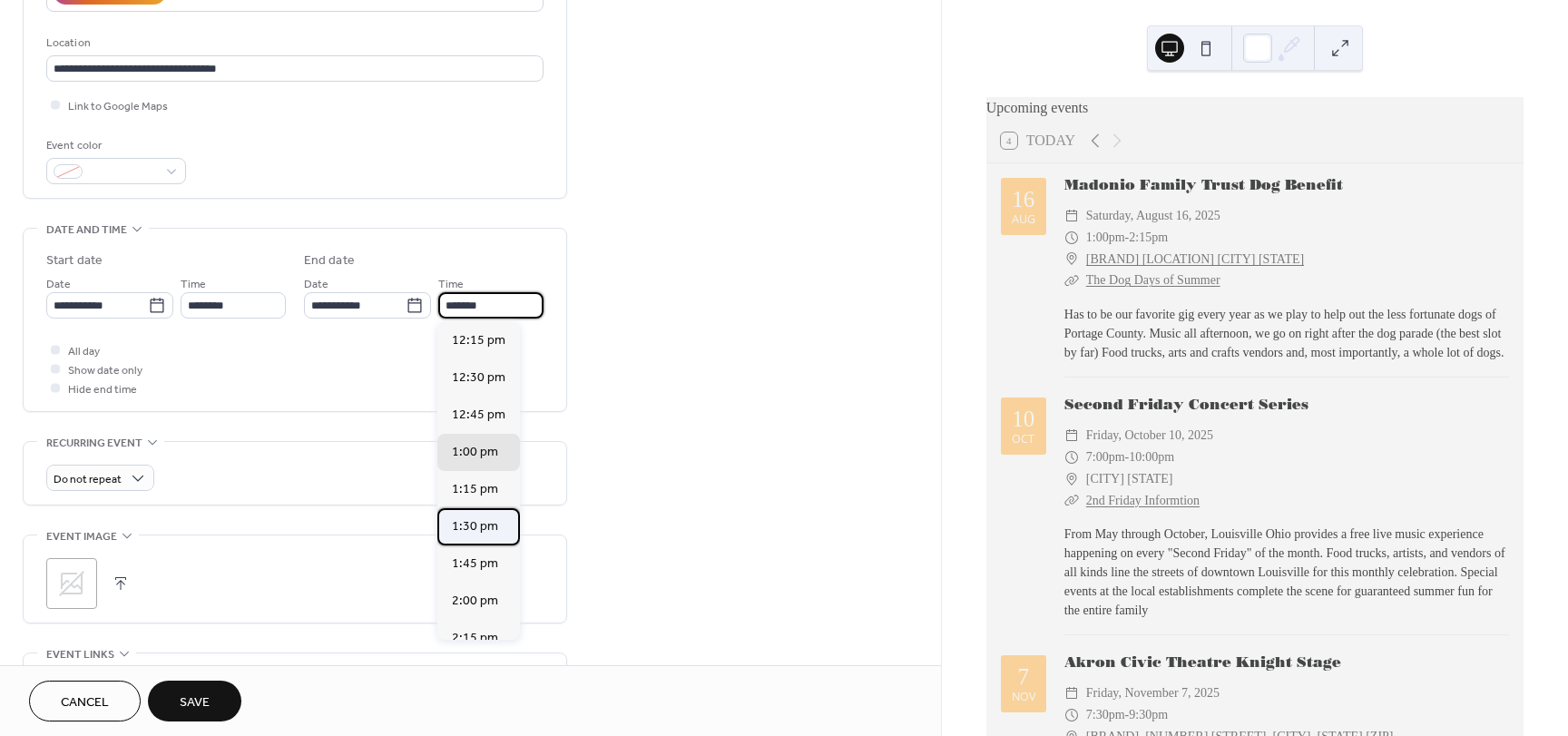 click on "1:30 pm" at bounding box center [475, 526] 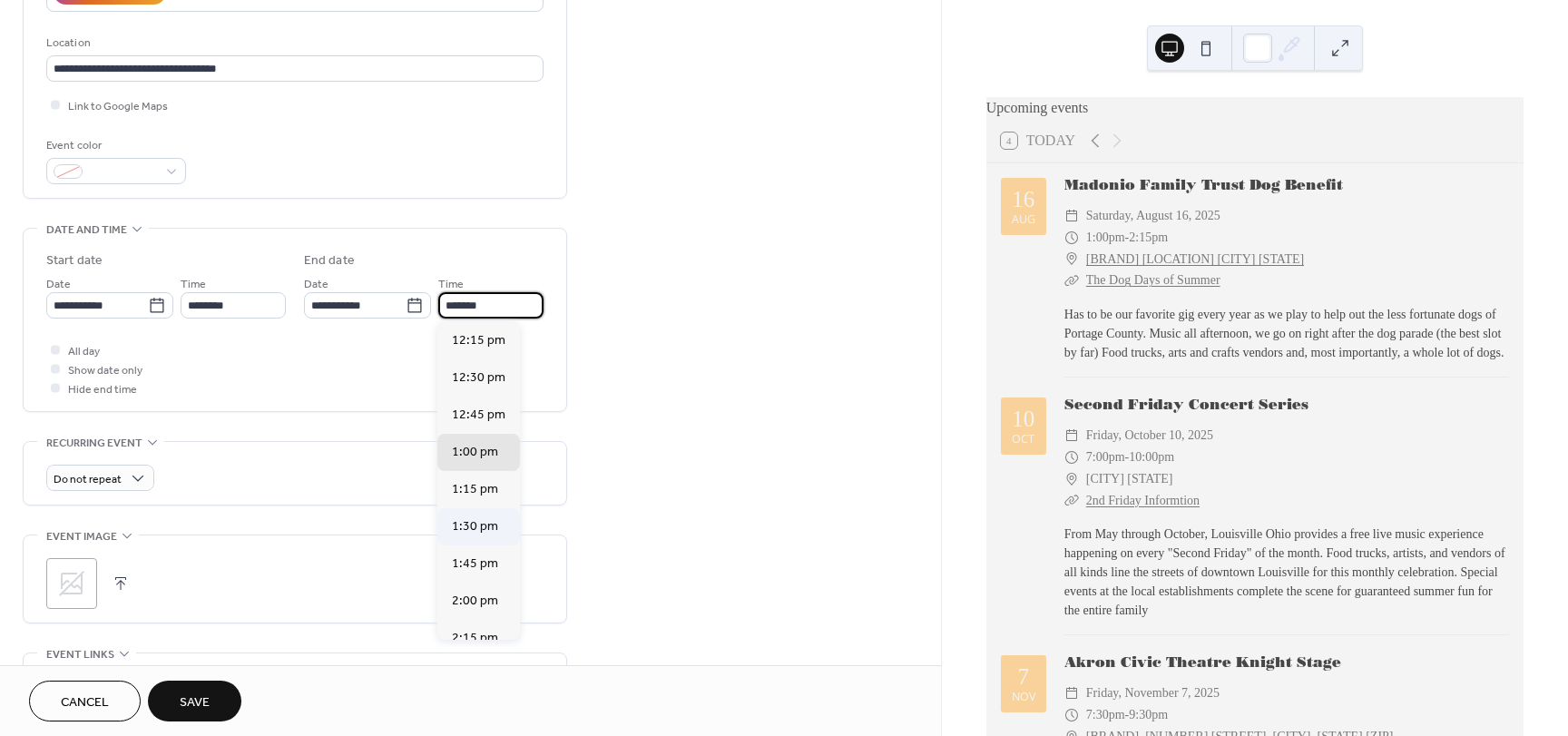 type on "*******" 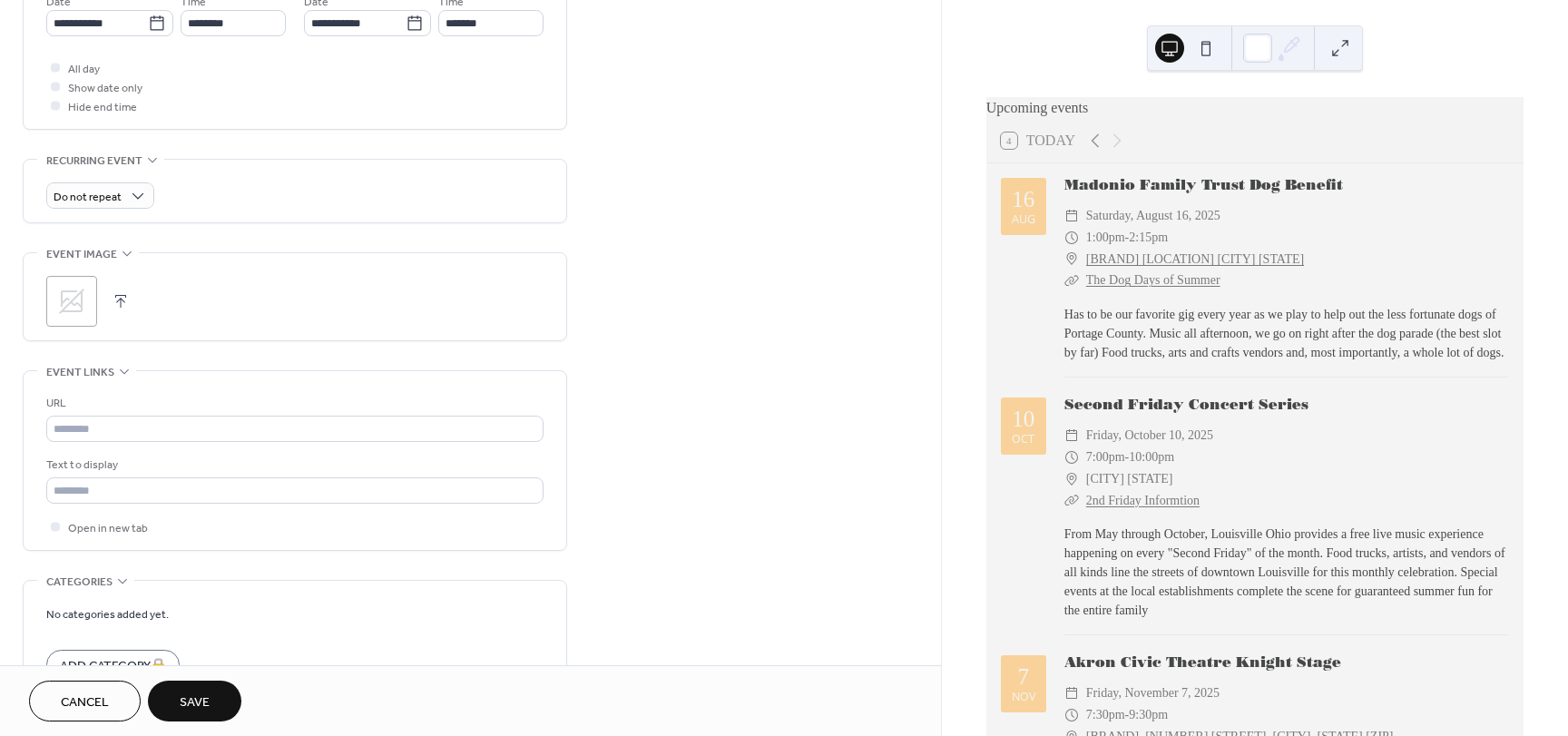 scroll, scrollTop: 726, scrollLeft: 0, axis: vertical 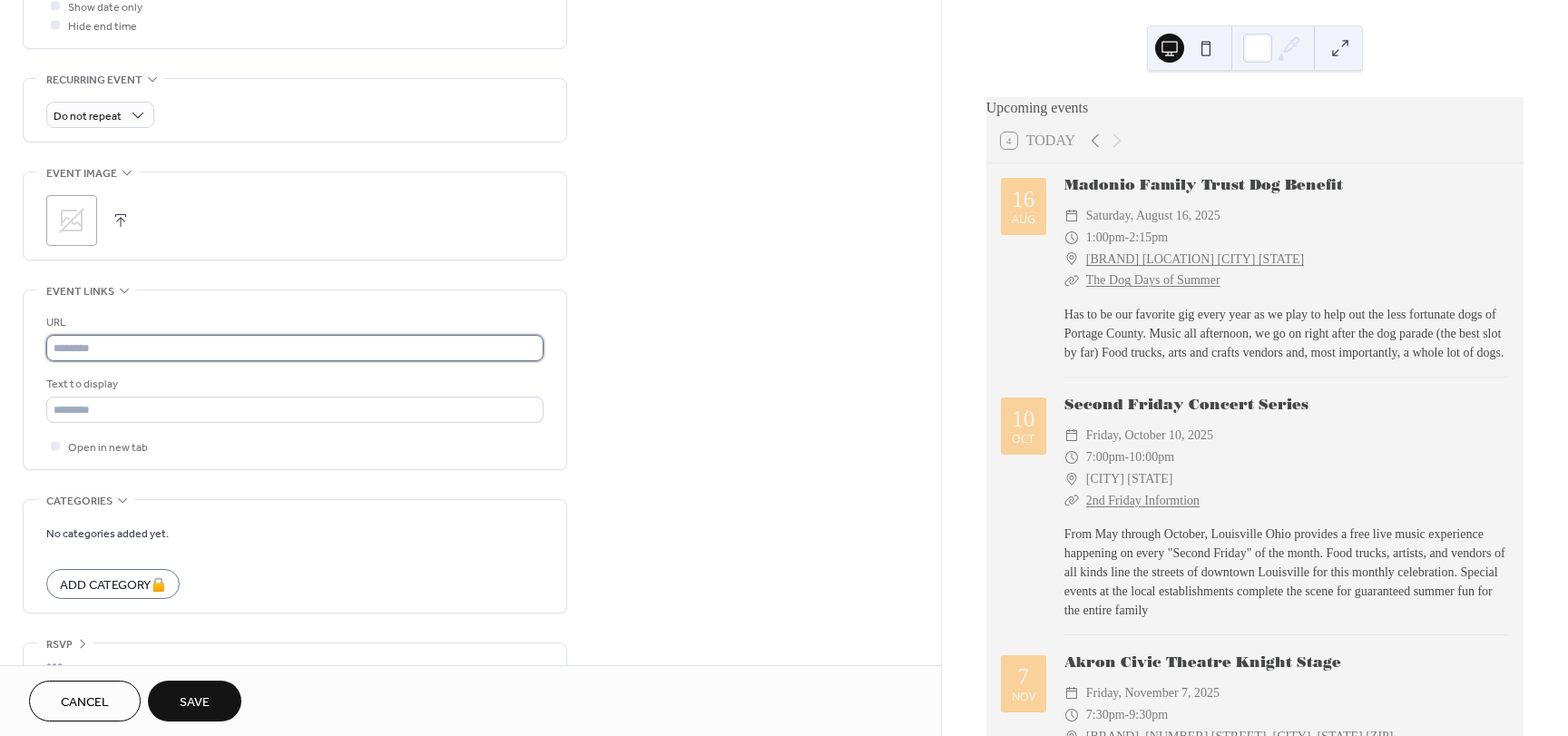 click at bounding box center [295, 348] 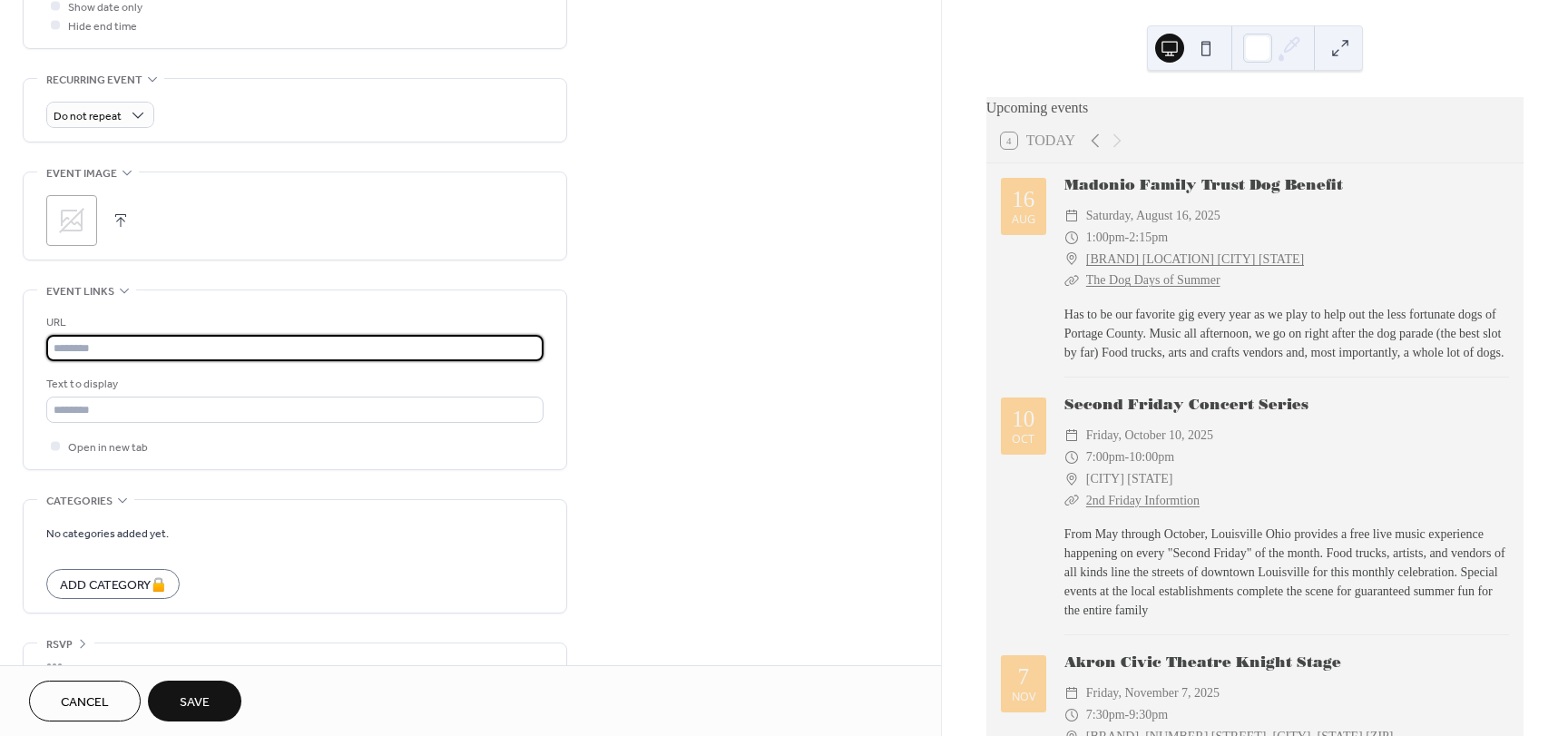 paste on "**********" 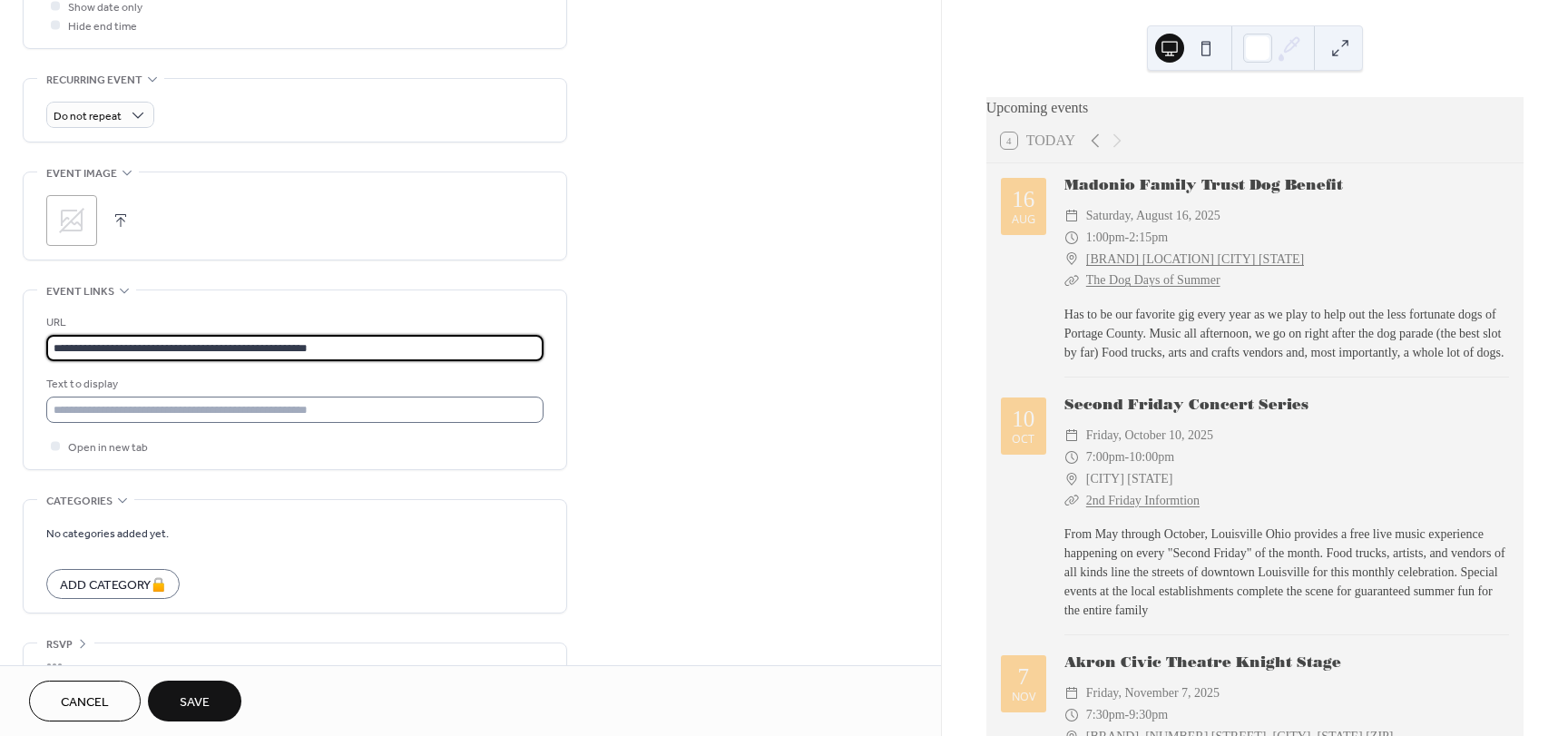 type on "**********" 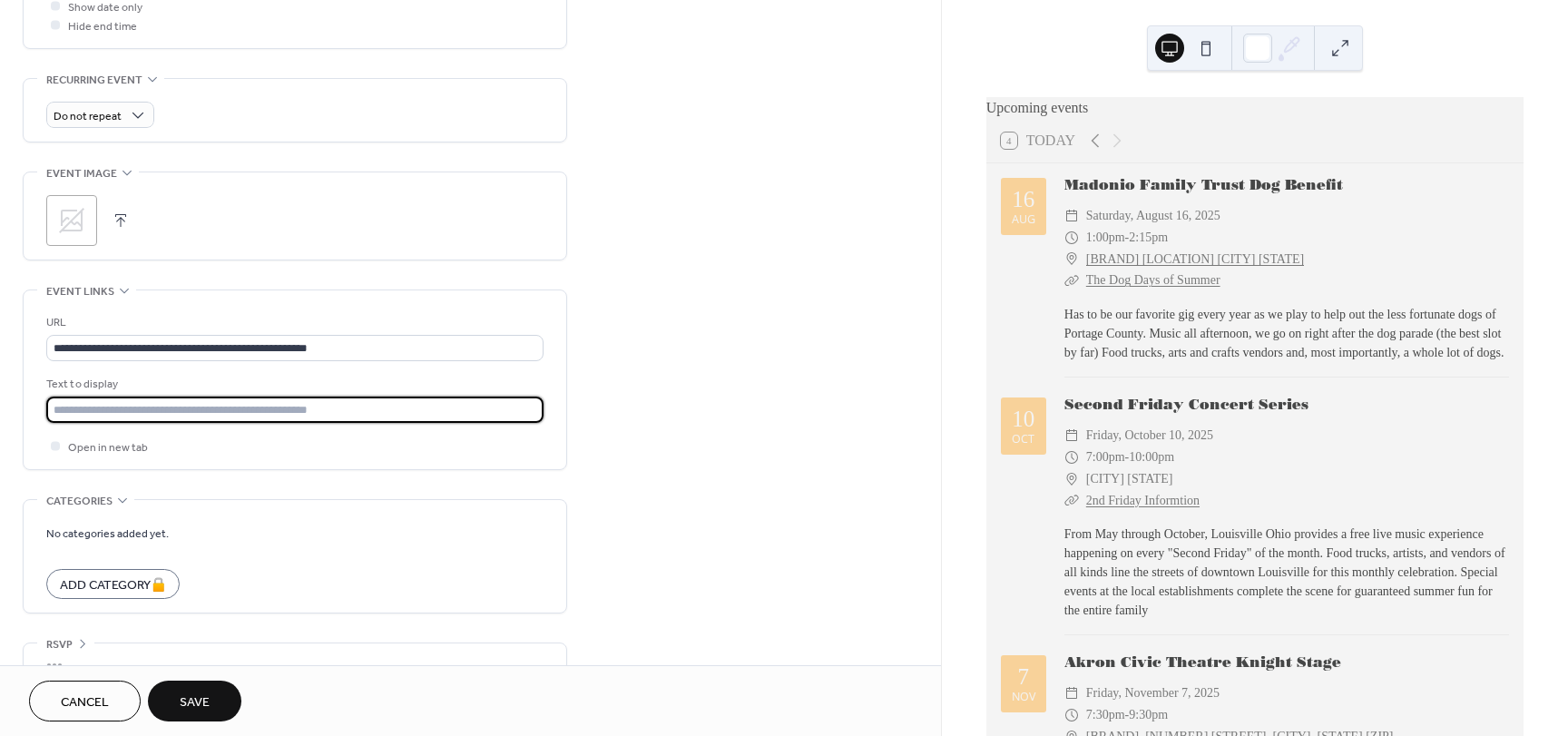 click at bounding box center (295, 409) 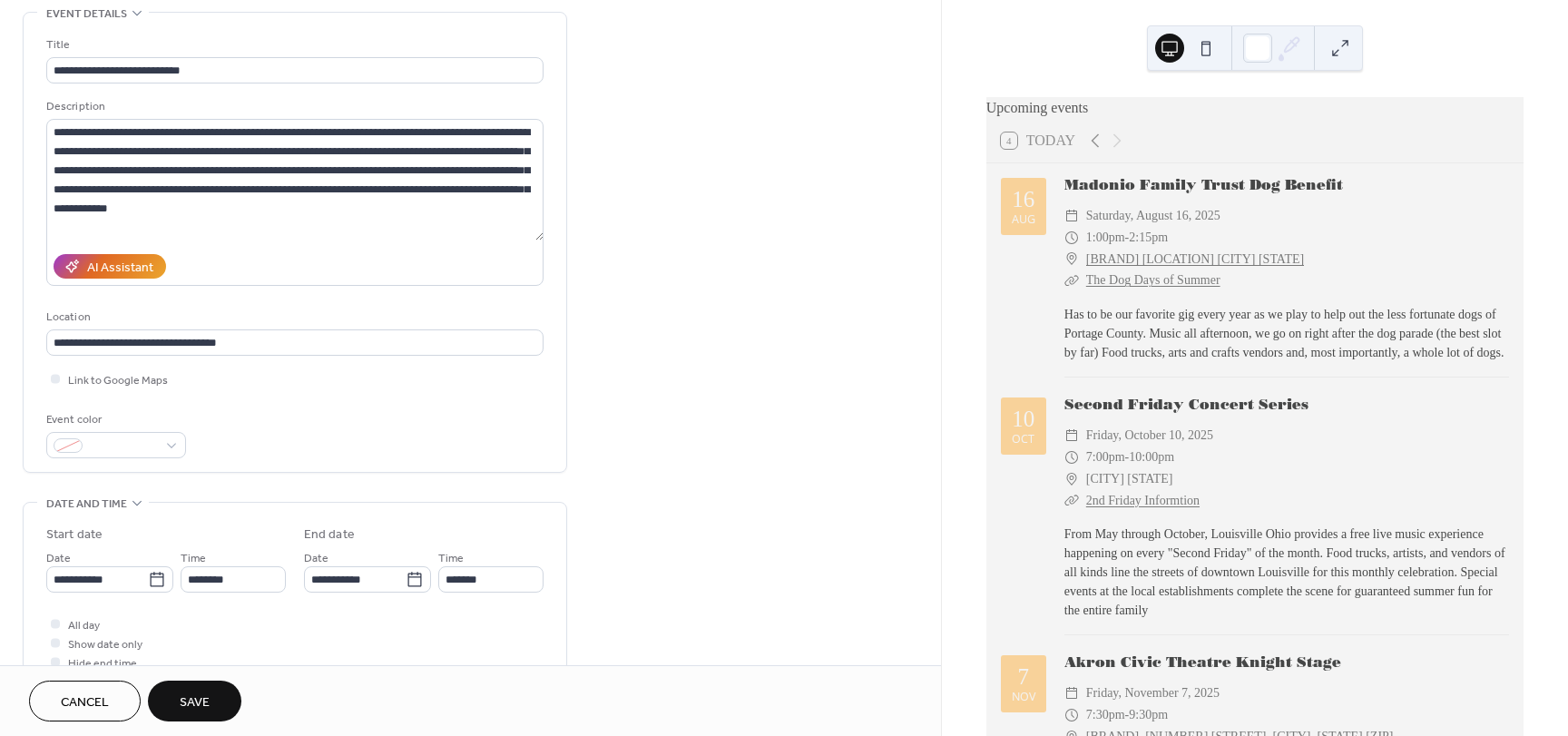 scroll, scrollTop: 91, scrollLeft: 0, axis: vertical 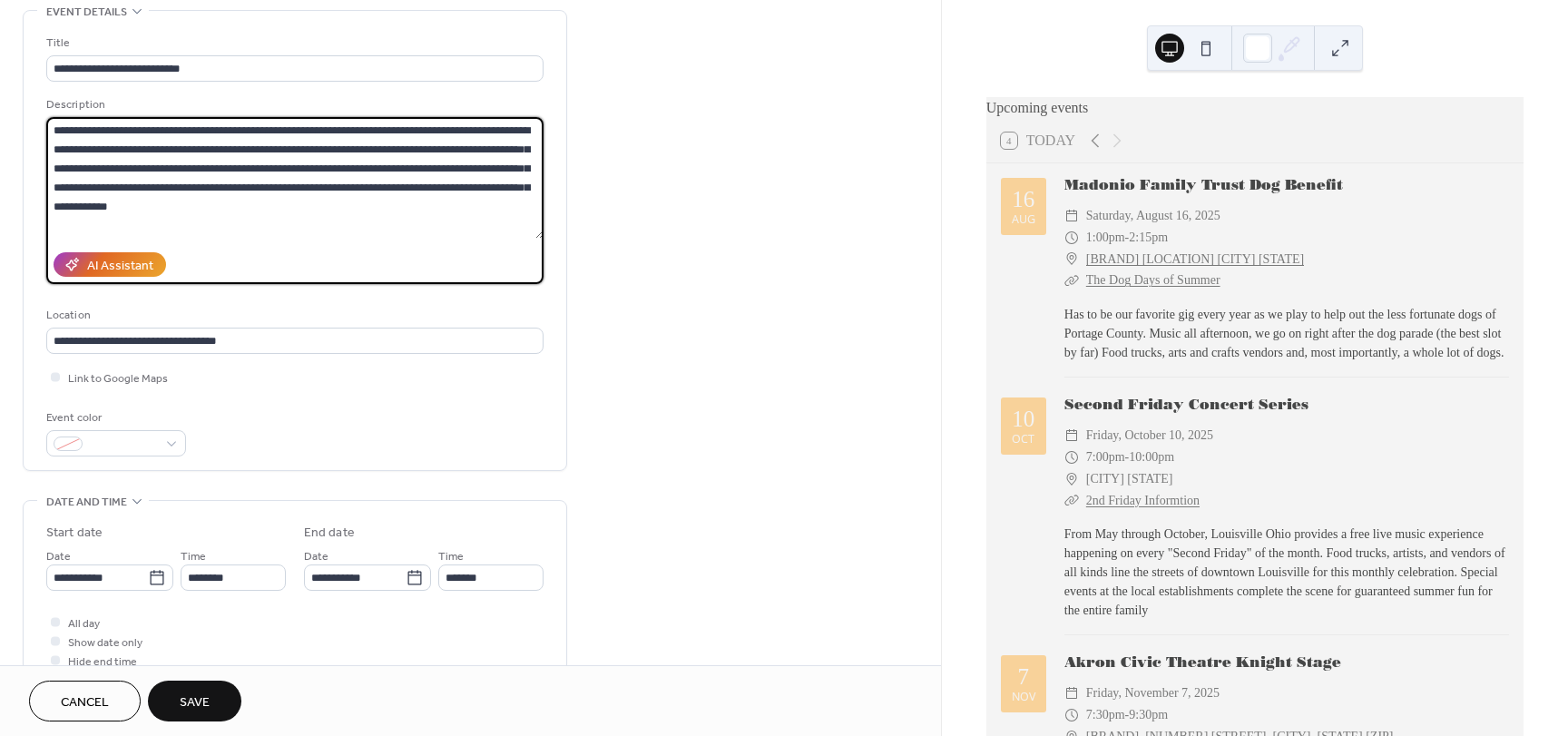 click on "**********" at bounding box center [295, 178] 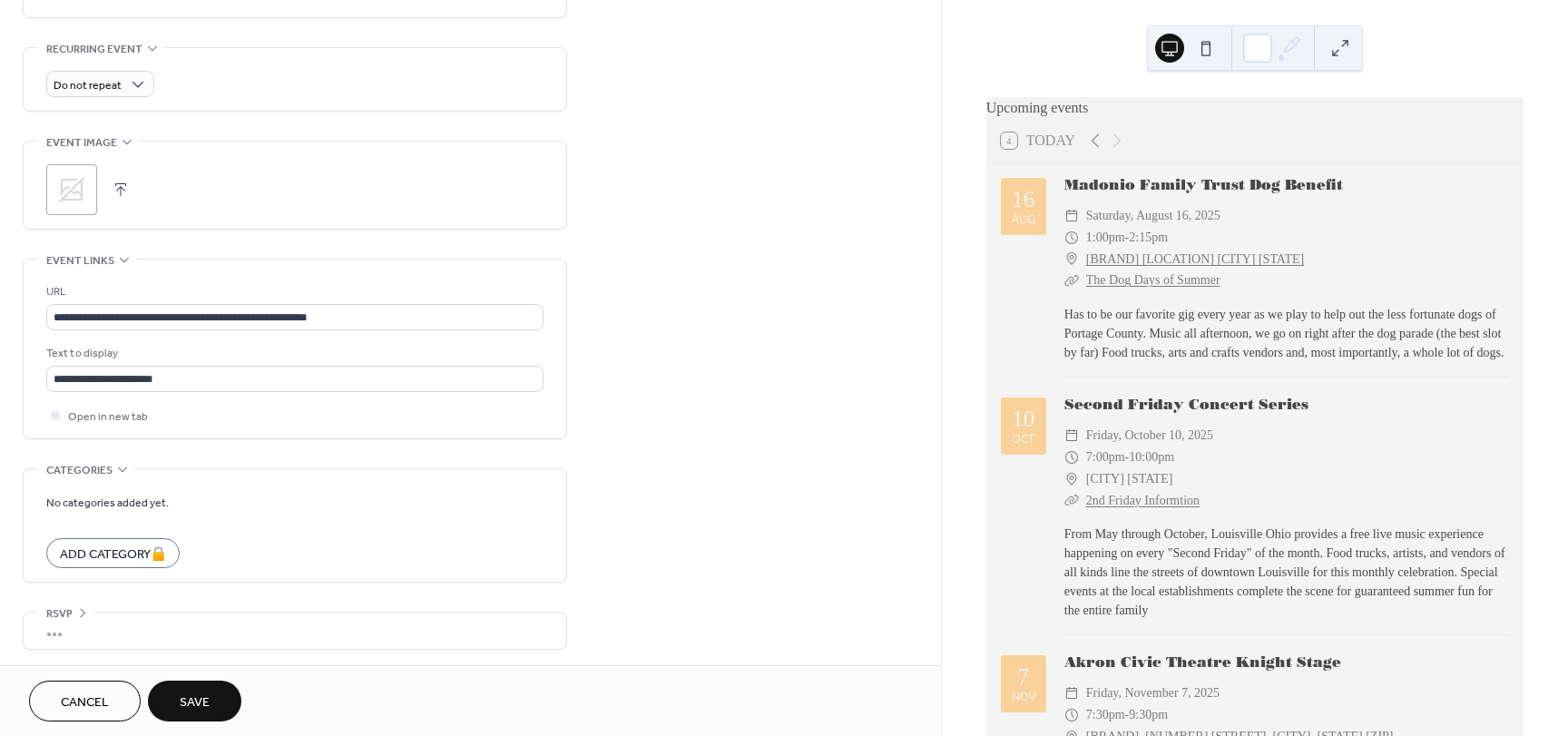 scroll, scrollTop: 760, scrollLeft: 0, axis: vertical 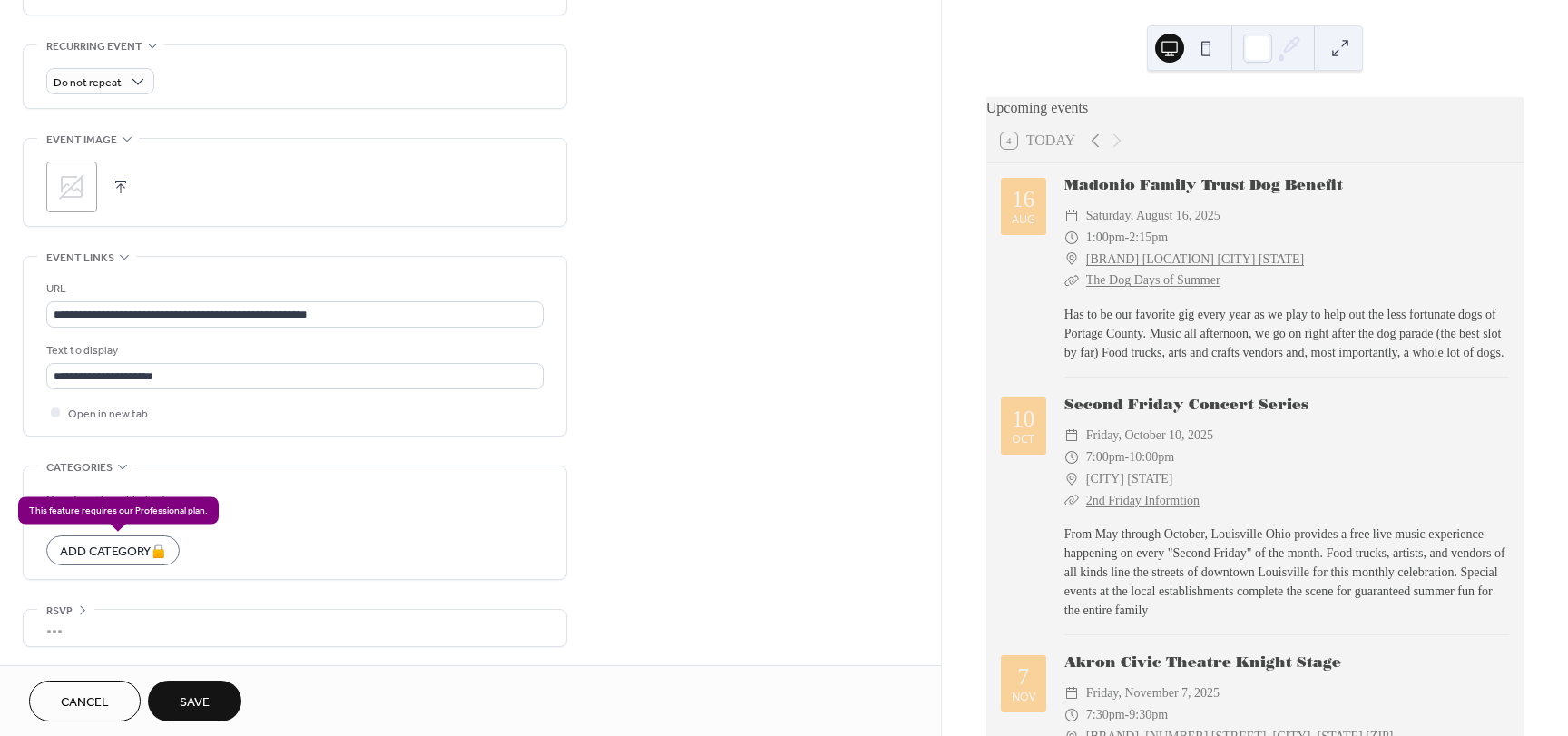 type on "**********" 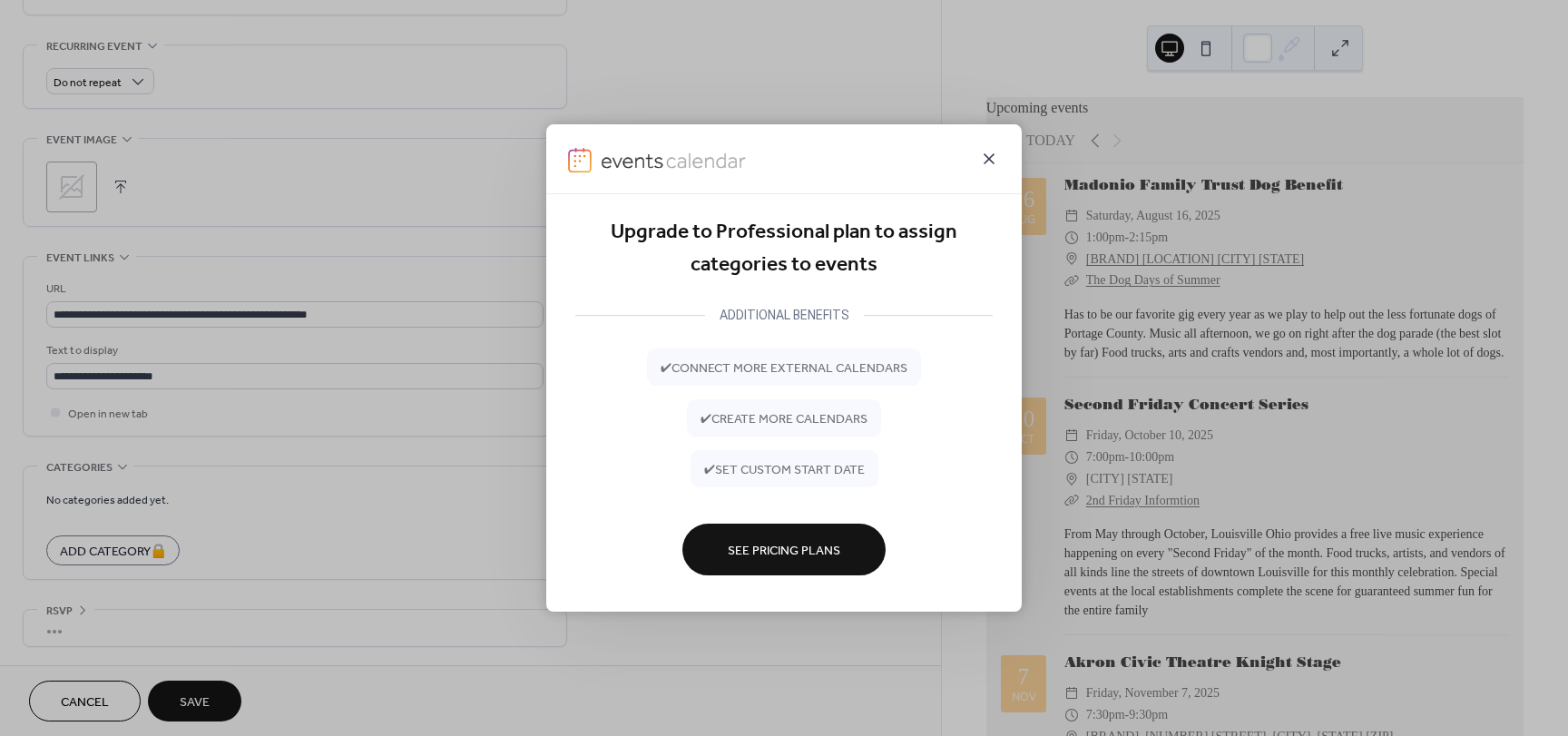 click 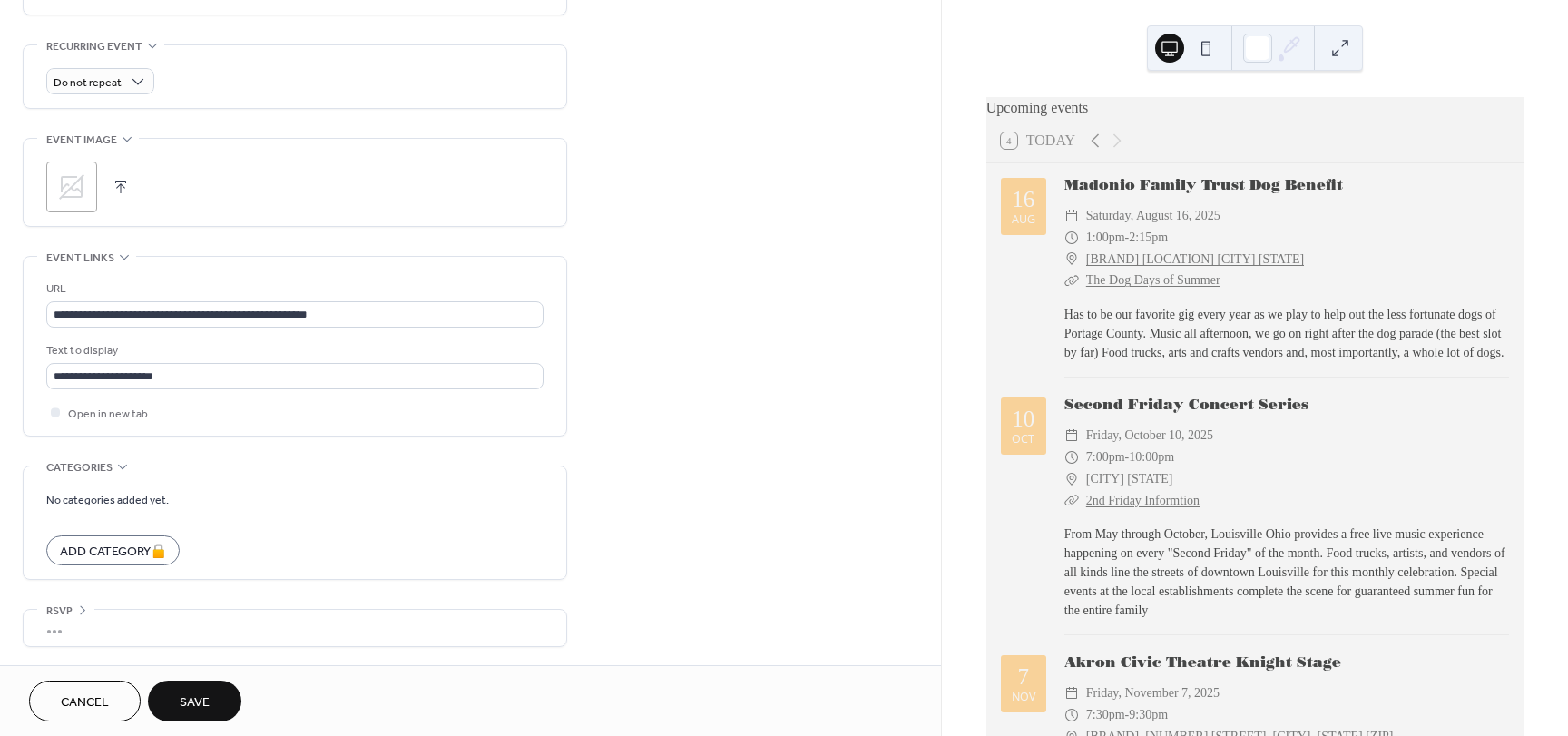 click on "Save" at bounding box center [194, 702] 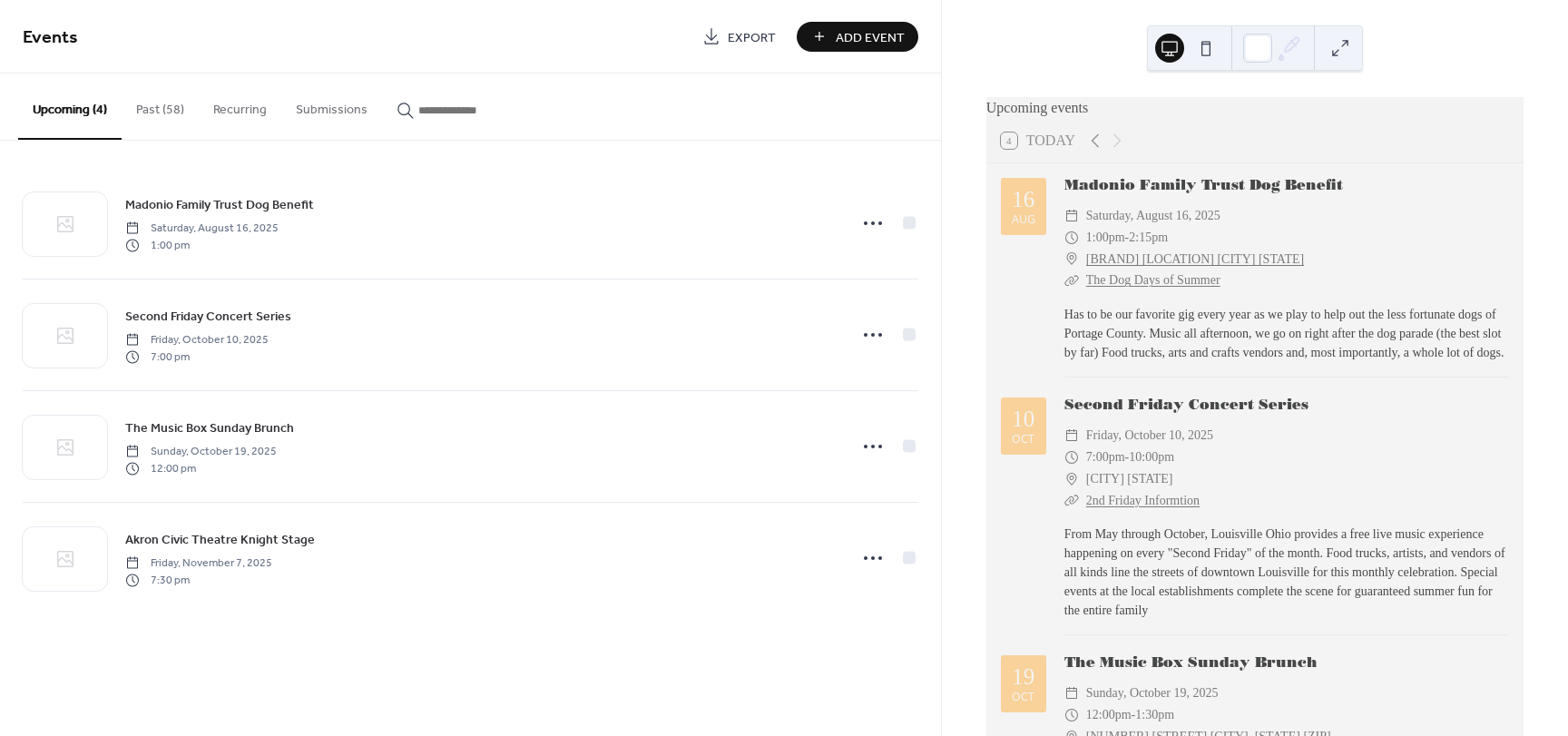 click on "Add Event" at bounding box center (870, 37) 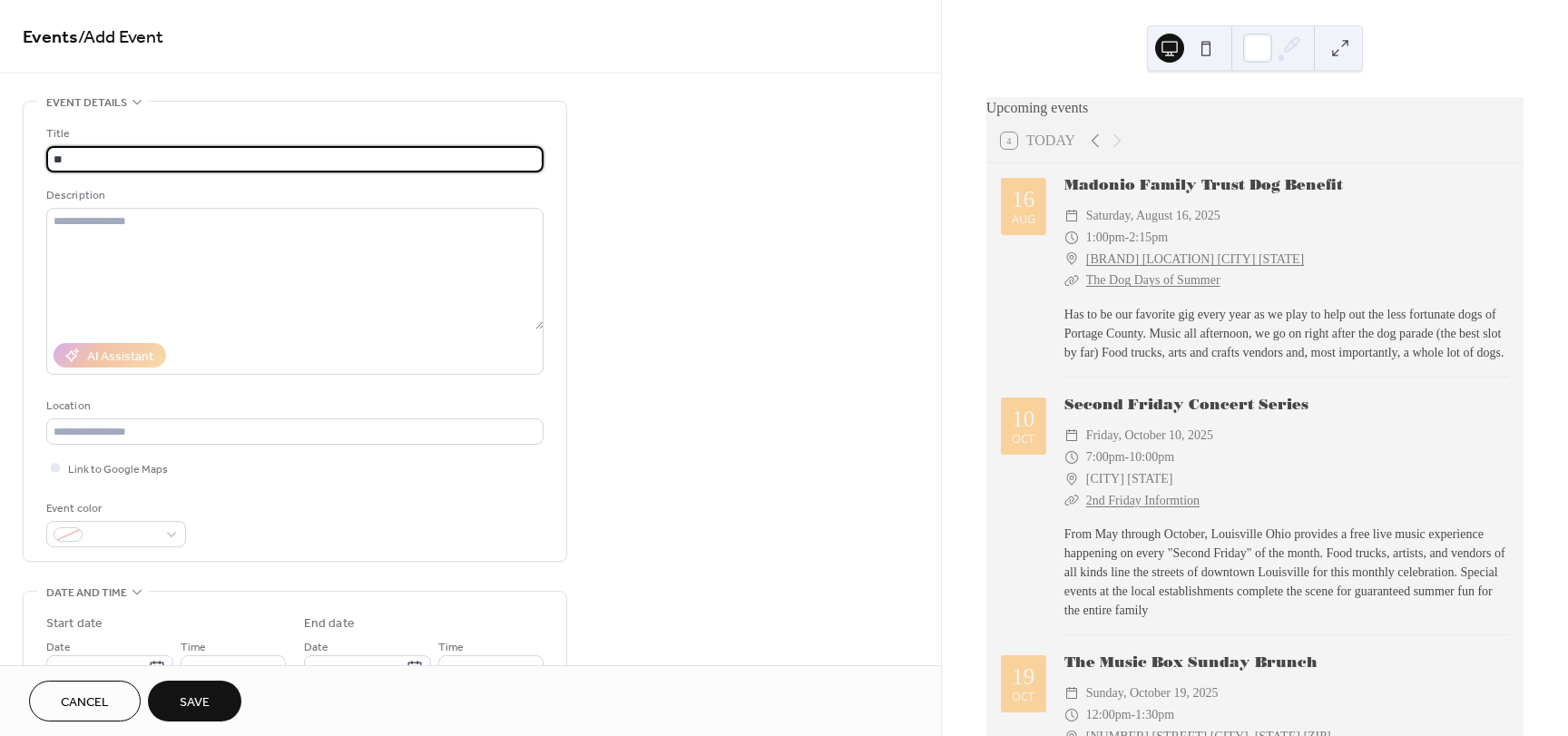 type on "*" 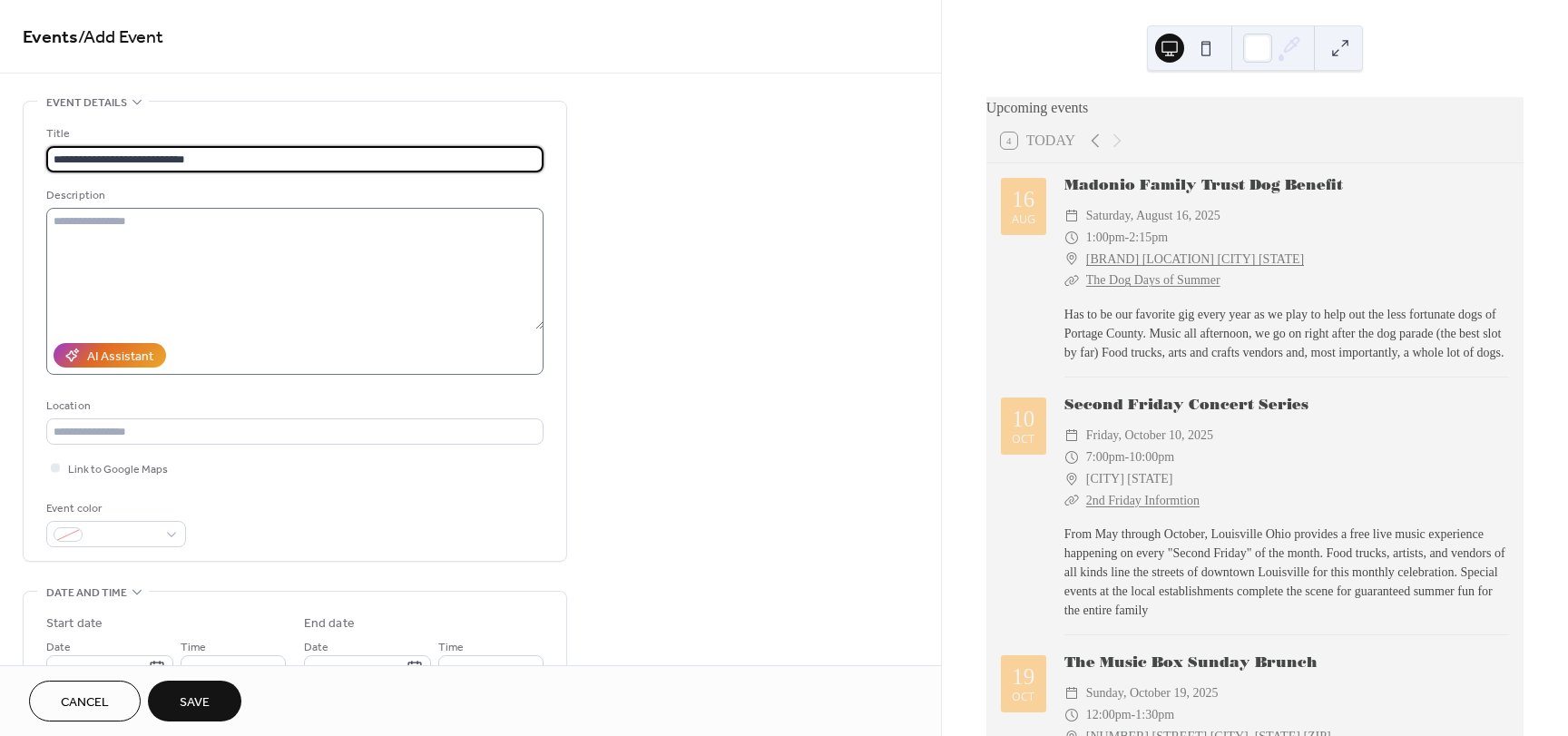 type on "**********" 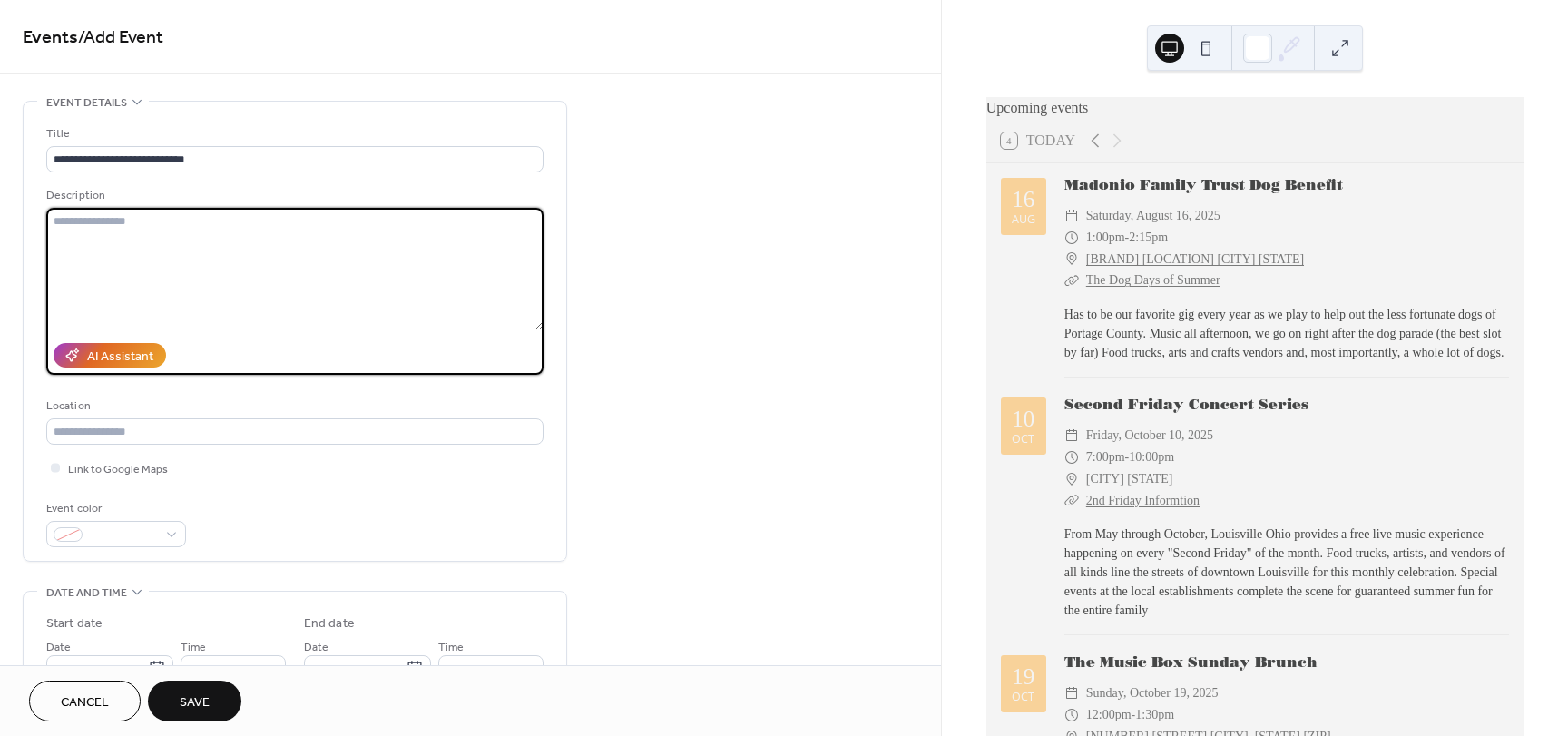click at bounding box center (295, 269) 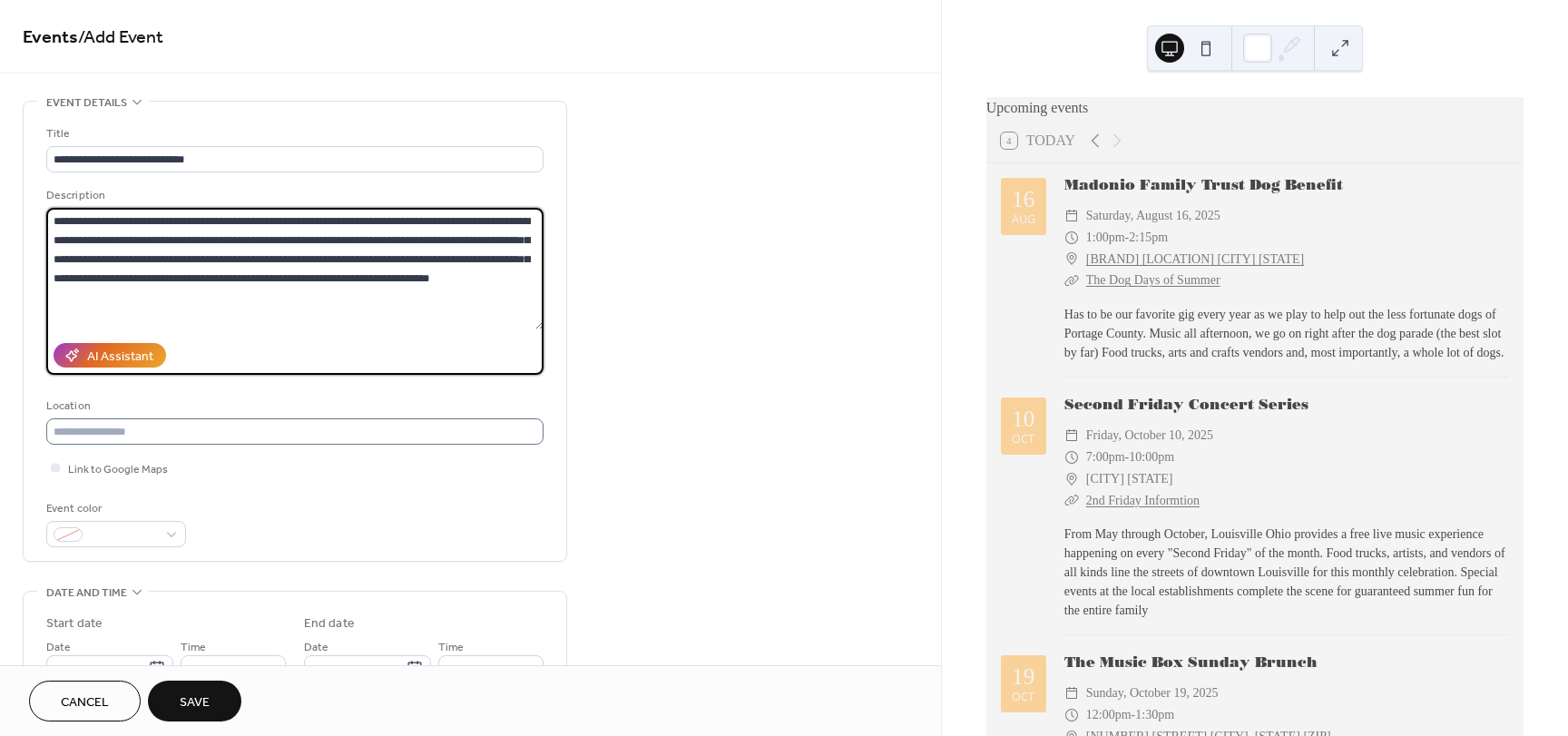 type on "**********" 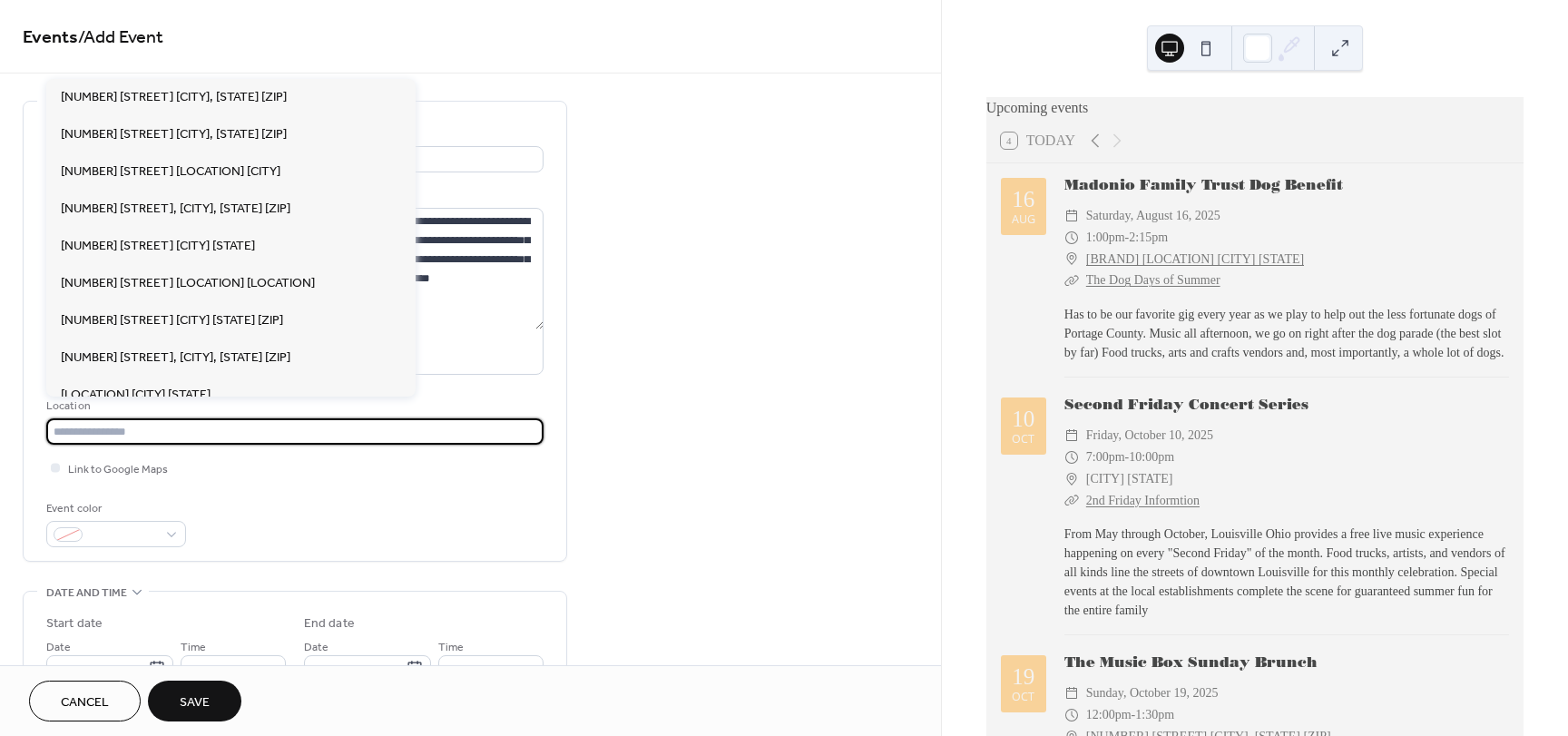 click at bounding box center [295, 431] 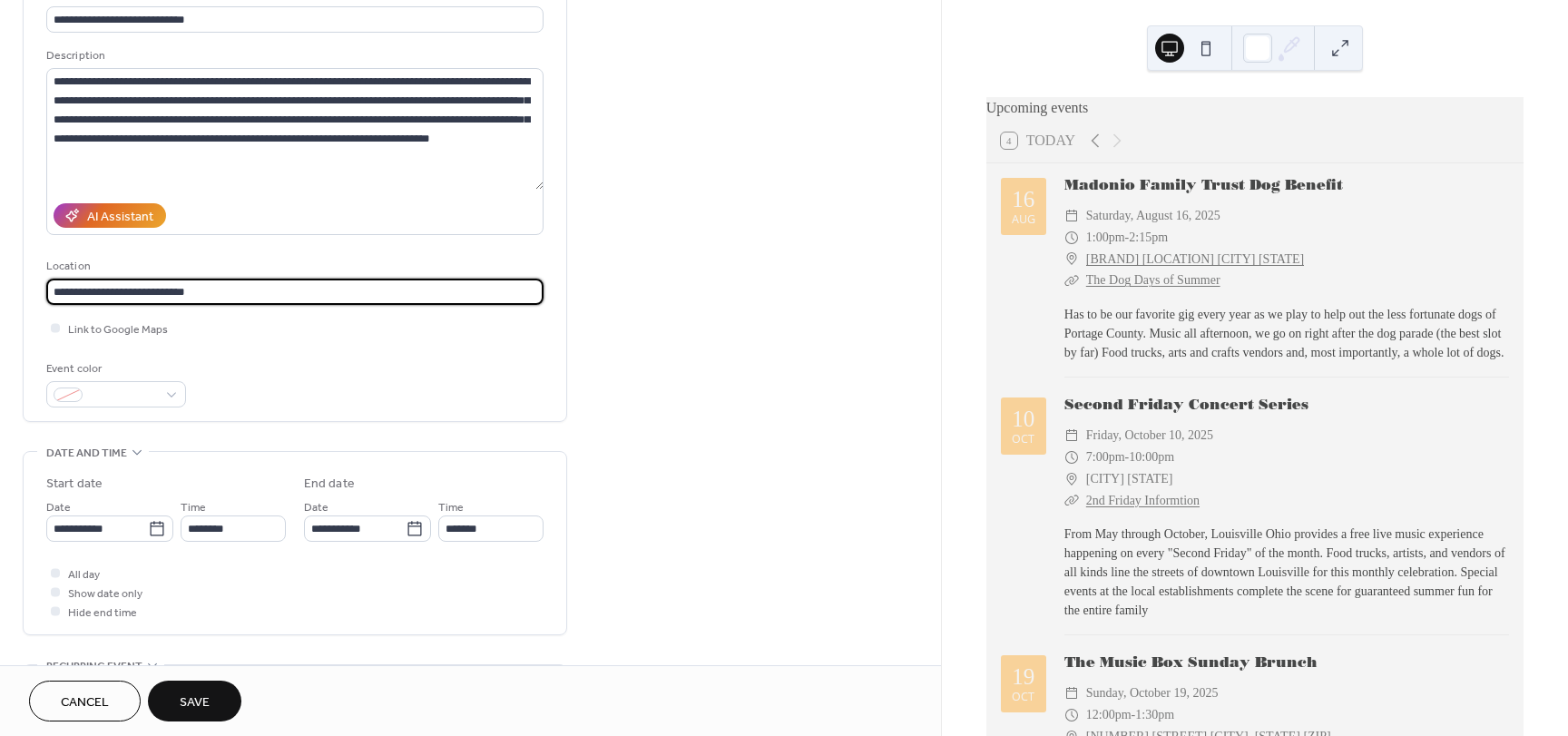 scroll, scrollTop: 182, scrollLeft: 0, axis: vertical 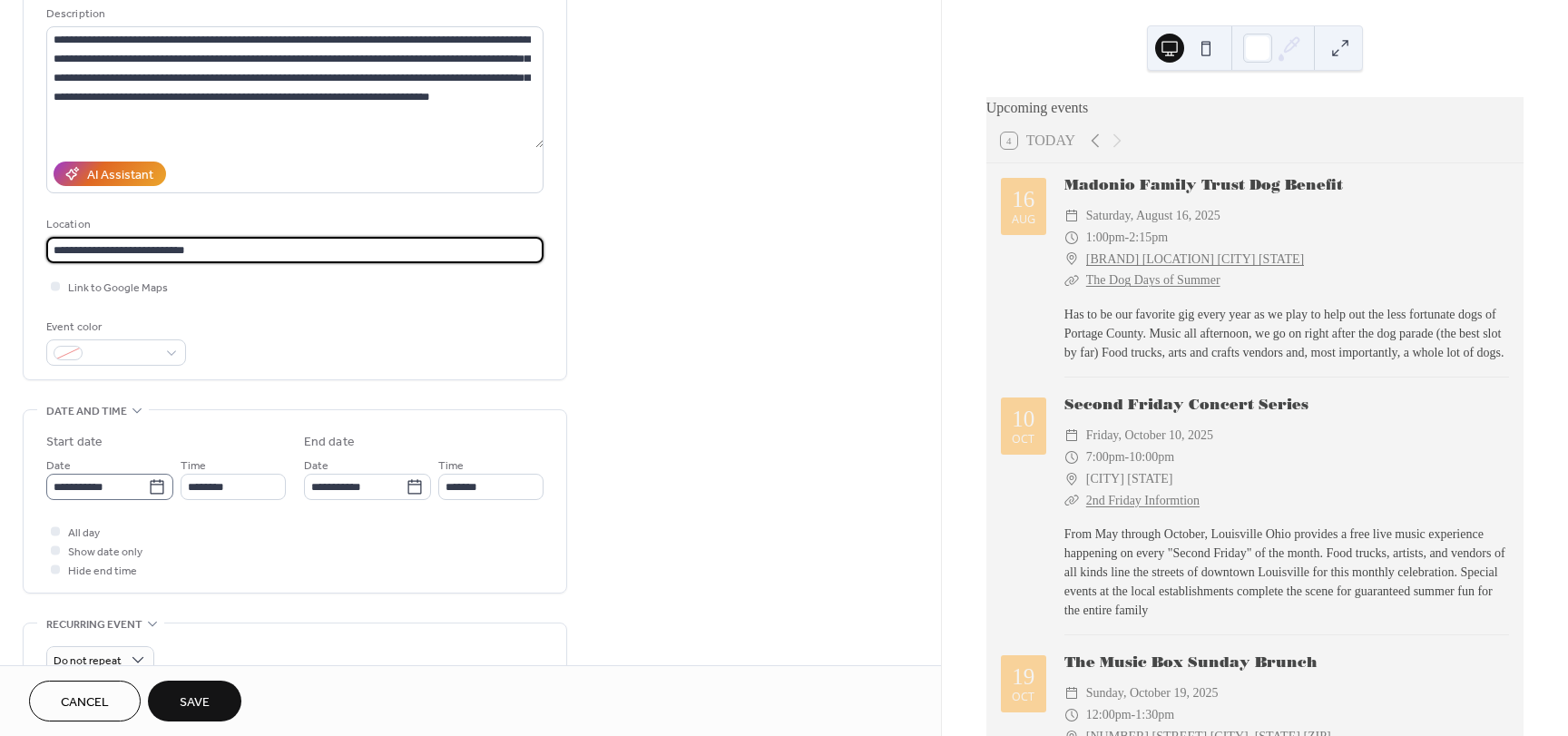 type on "**********" 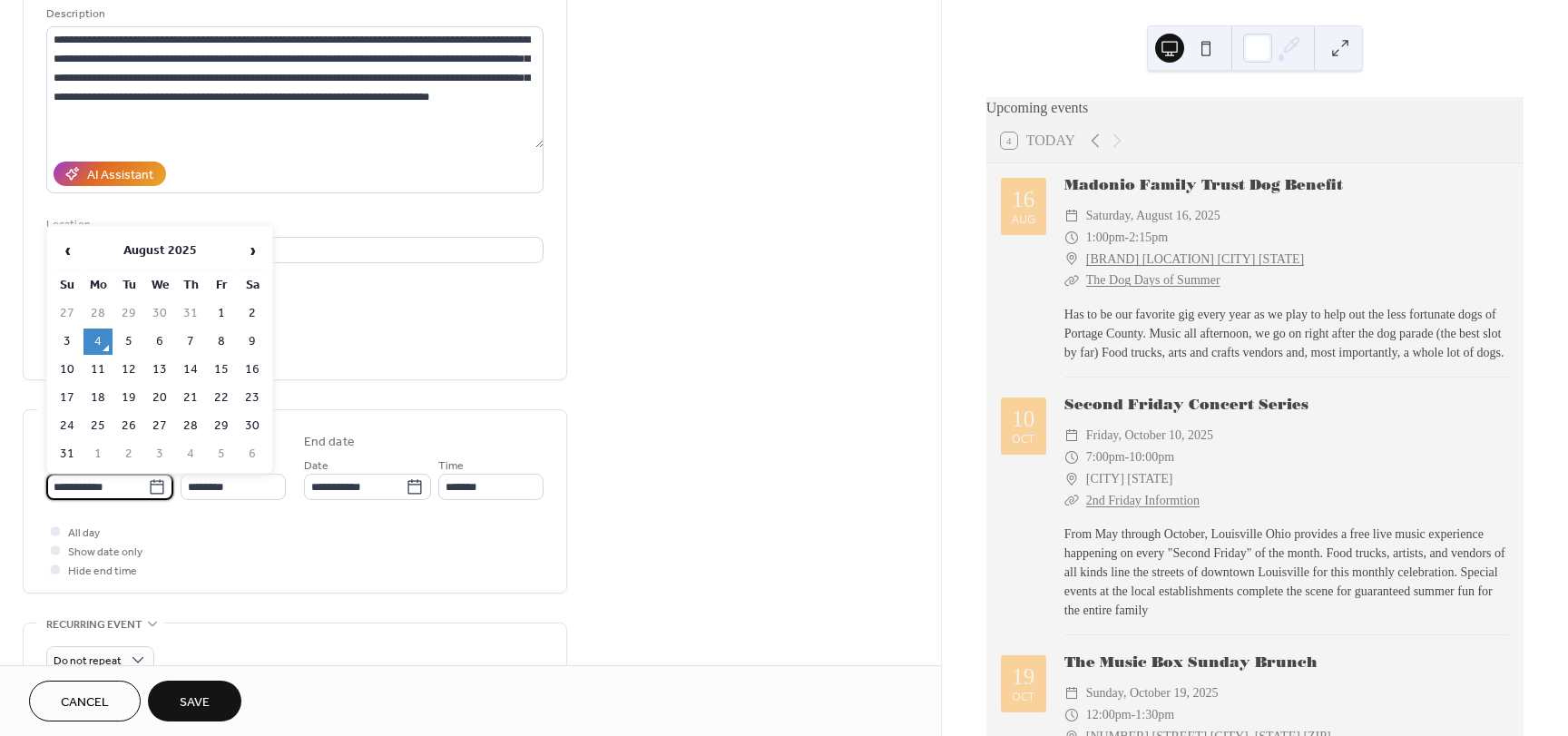 click on "**********" at bounding box center (97, 486) 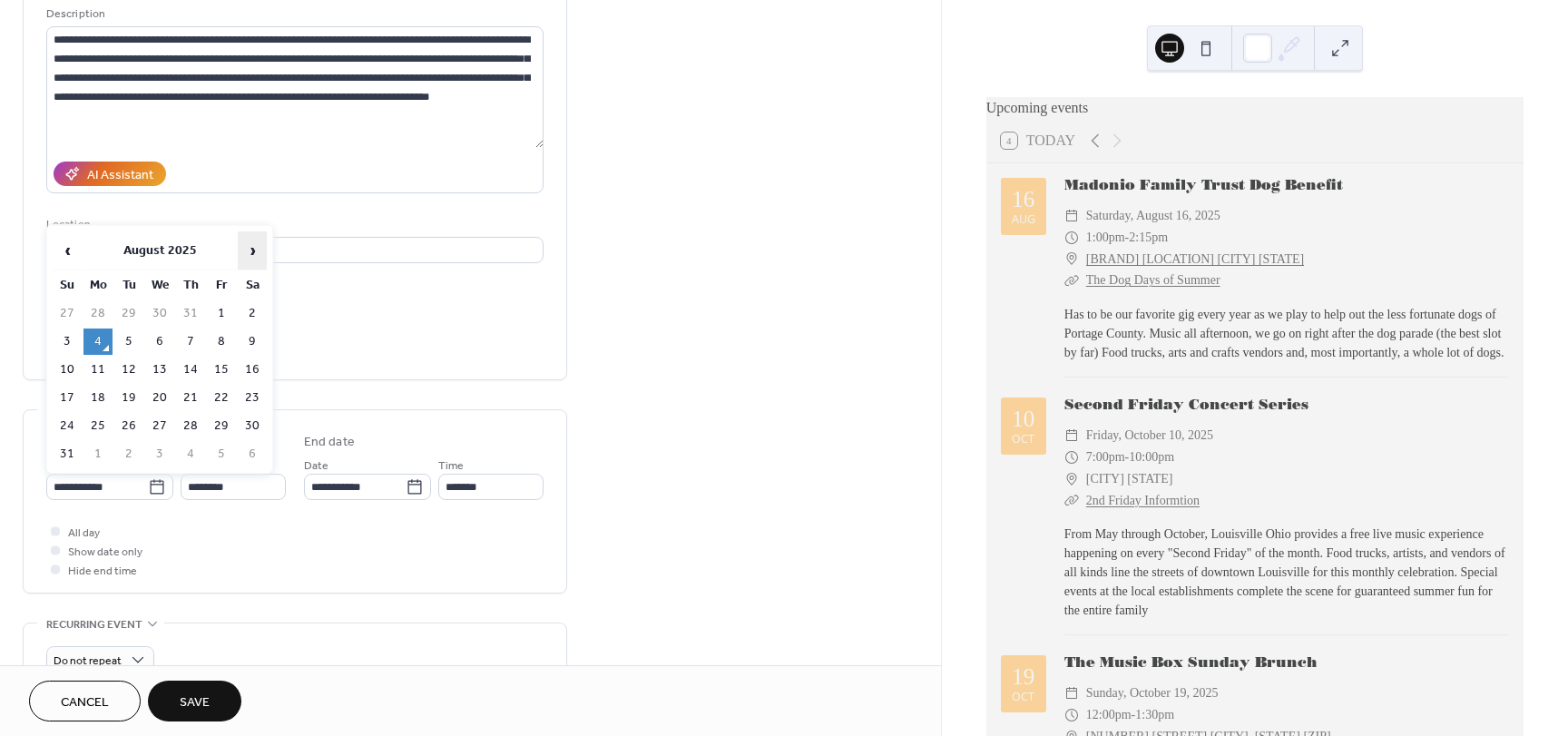 click on "›" at bounding box center (252, 250) 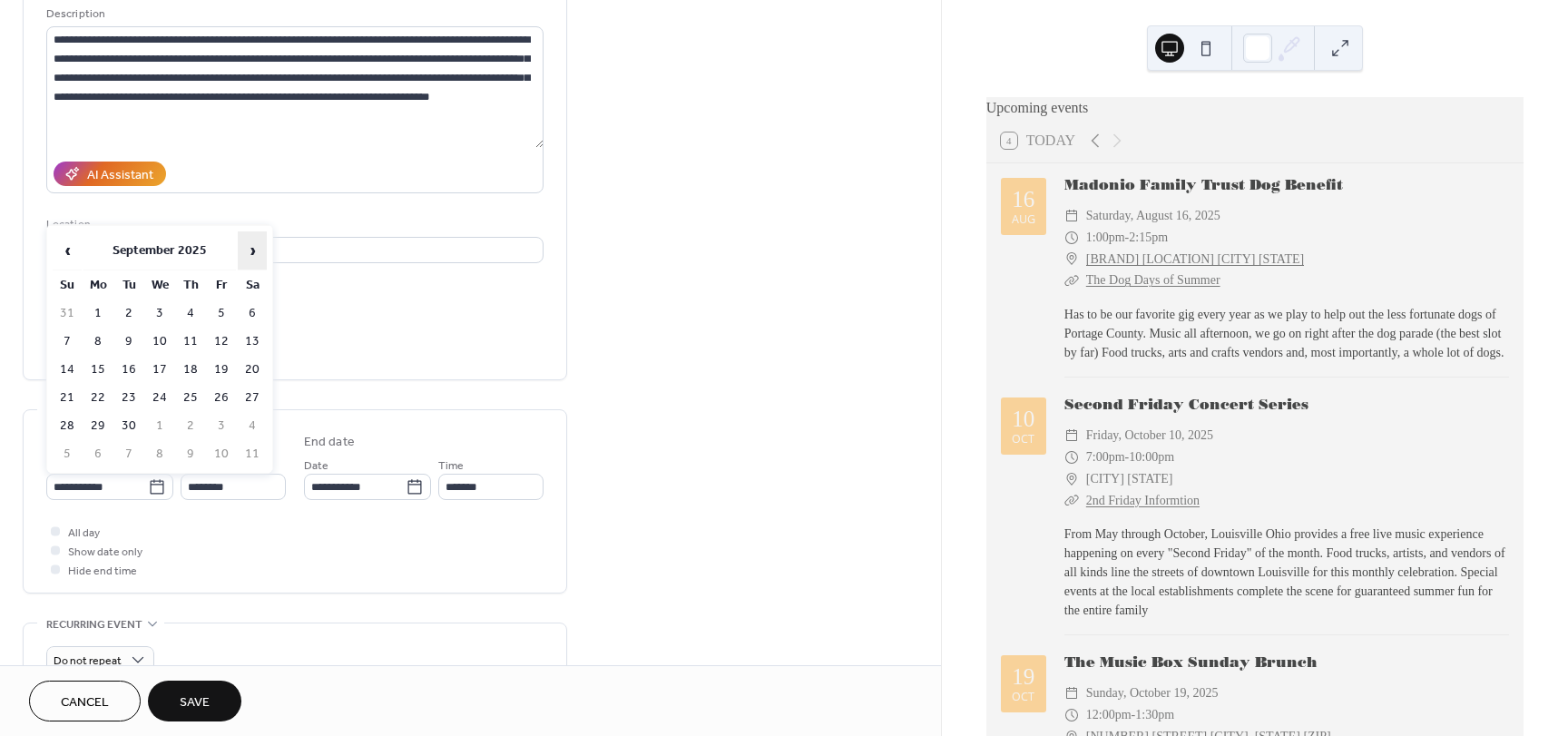 click on "›" at bounding box center (252, 250) 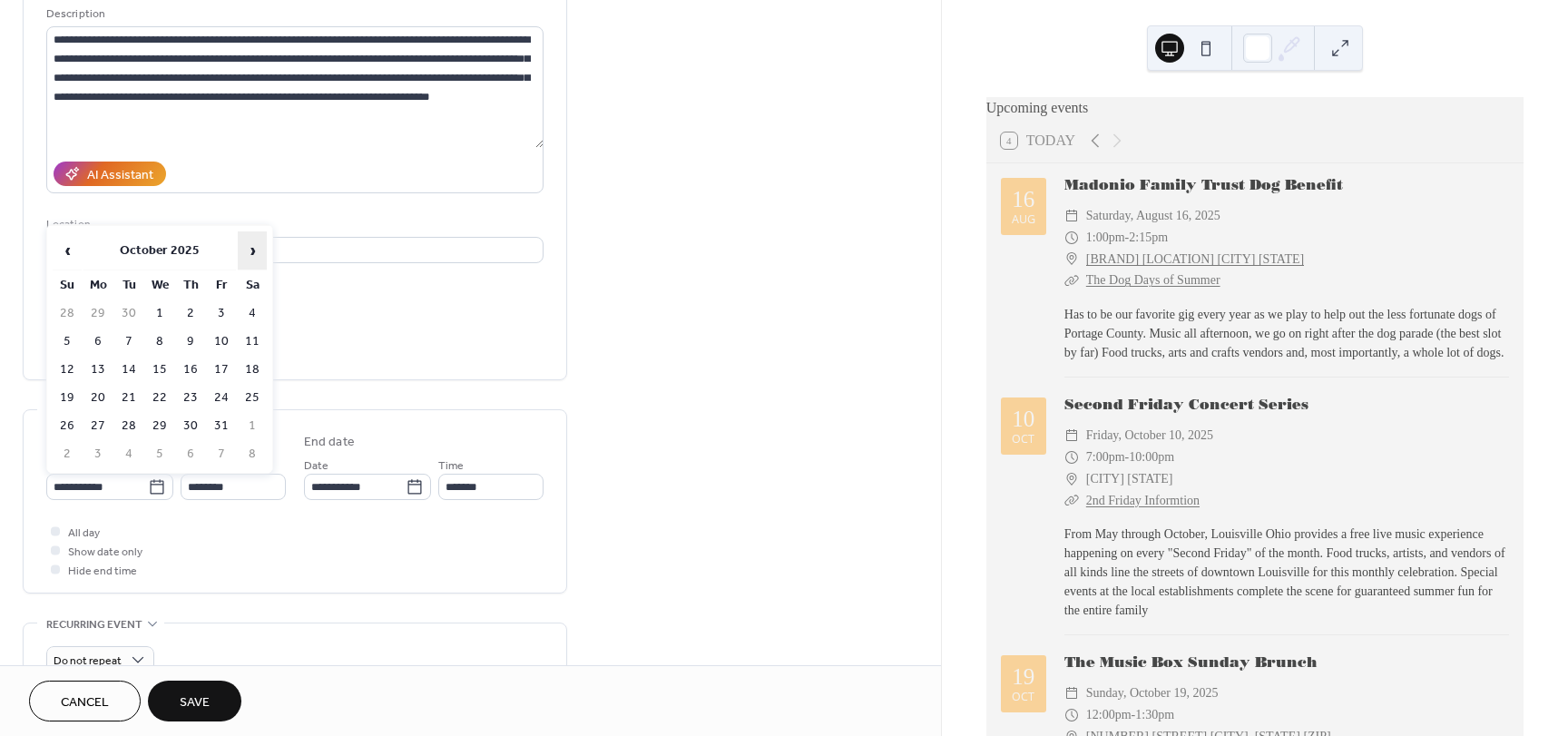 click on "›" at bounding box center (252, 250) 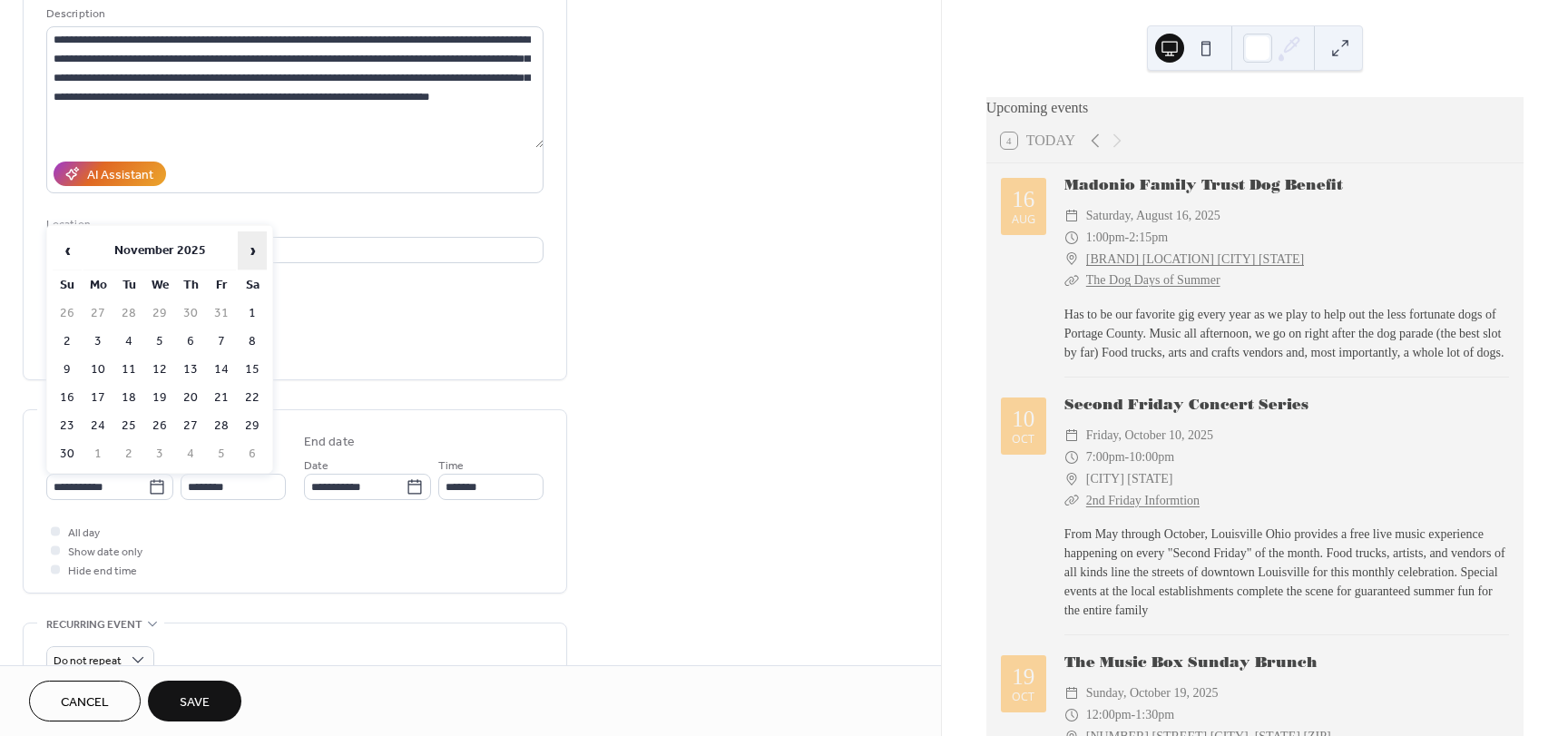 click on "›" at bounding box center [252, 250] 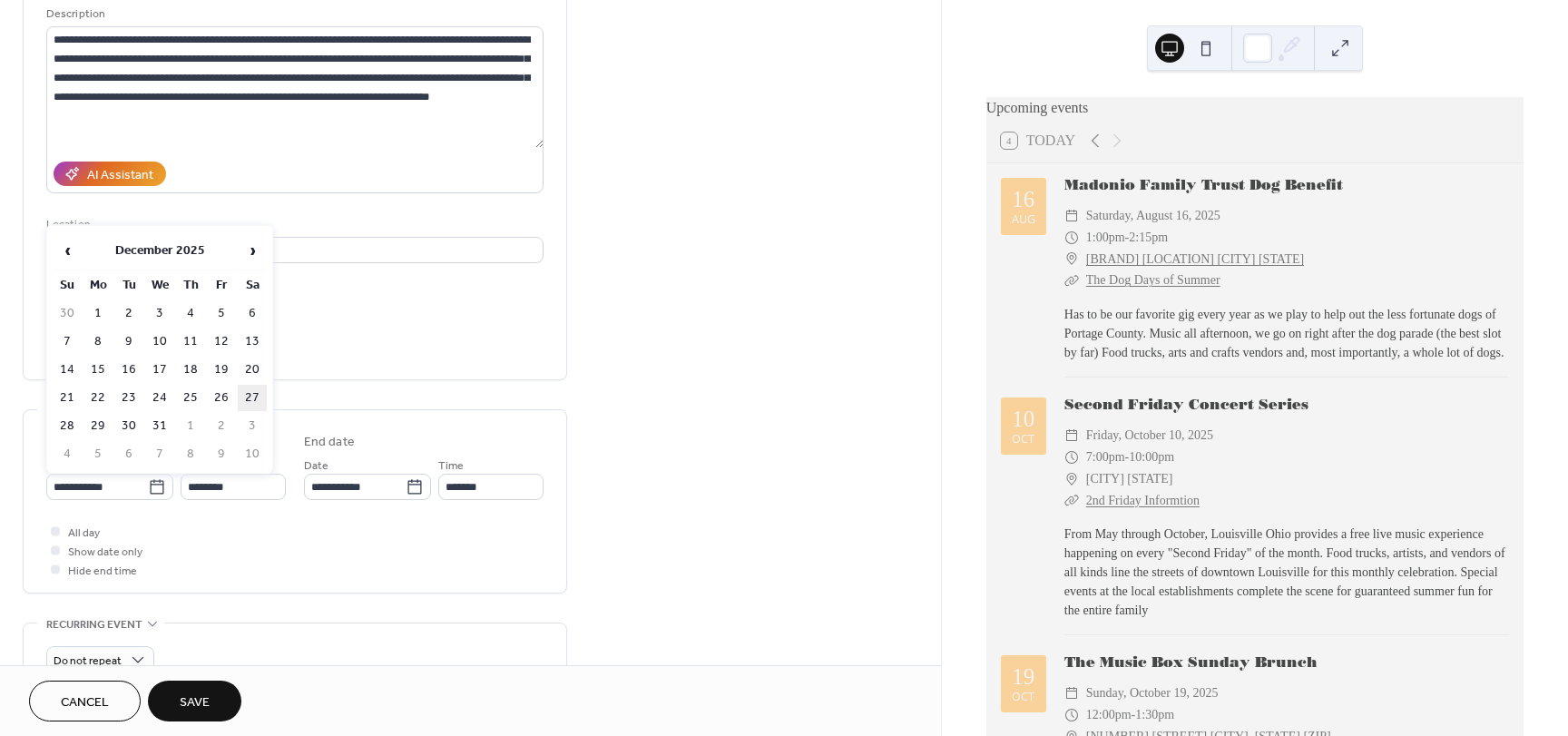click on "27" at bounding box center (252, 397) 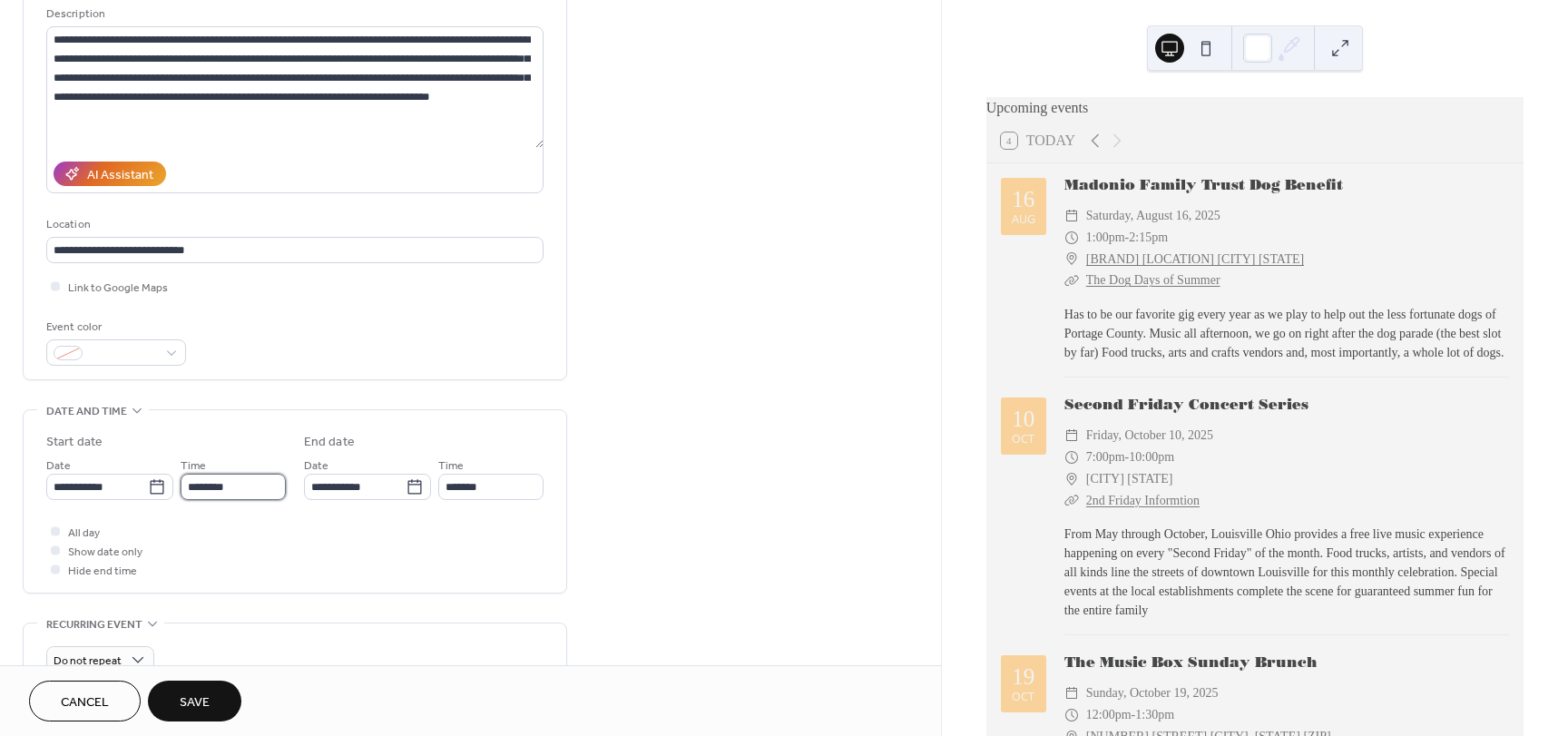 click on "********" at bounding box center [233, 486] 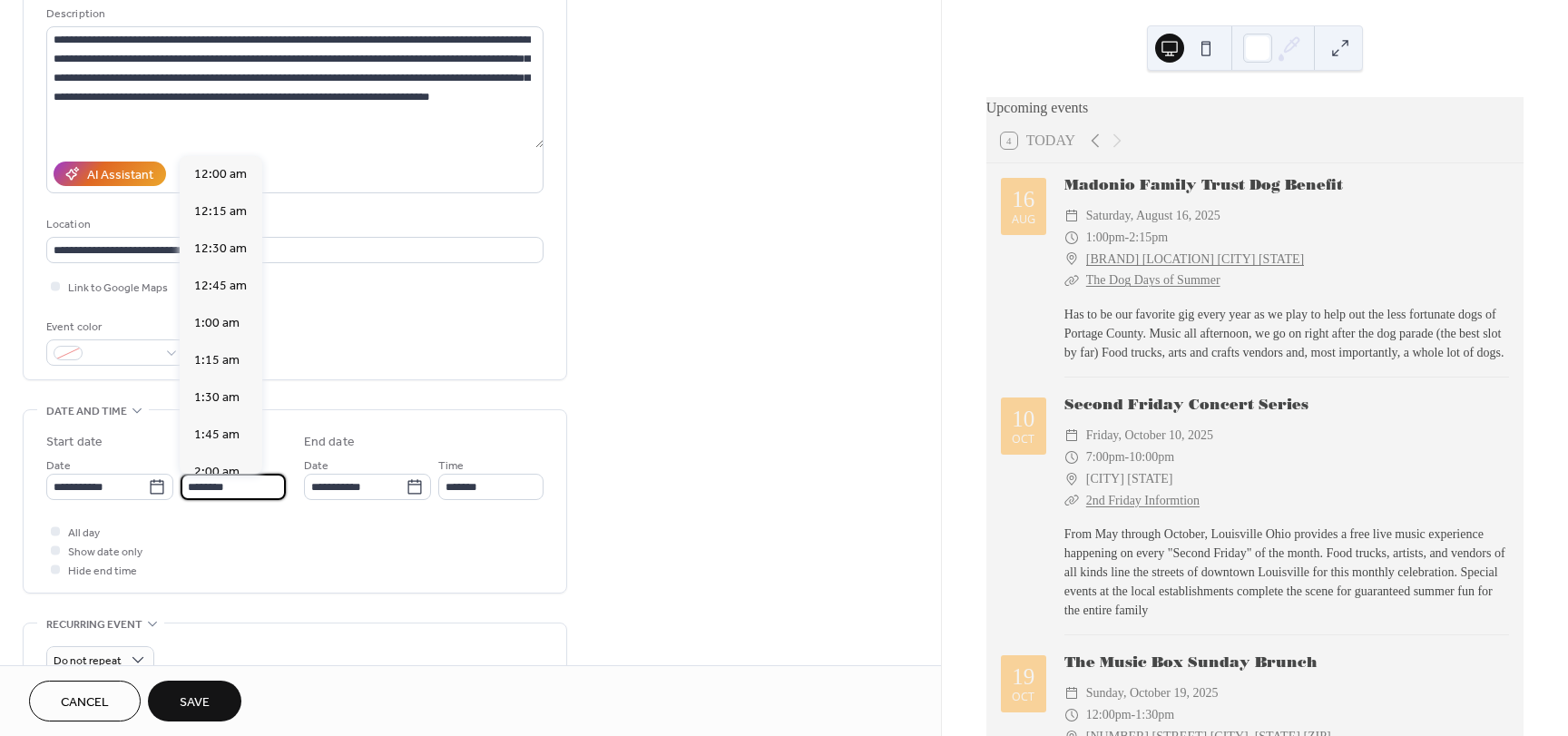scroll, scrollTop: 1786, scrollLeft: 0, axis: vertical 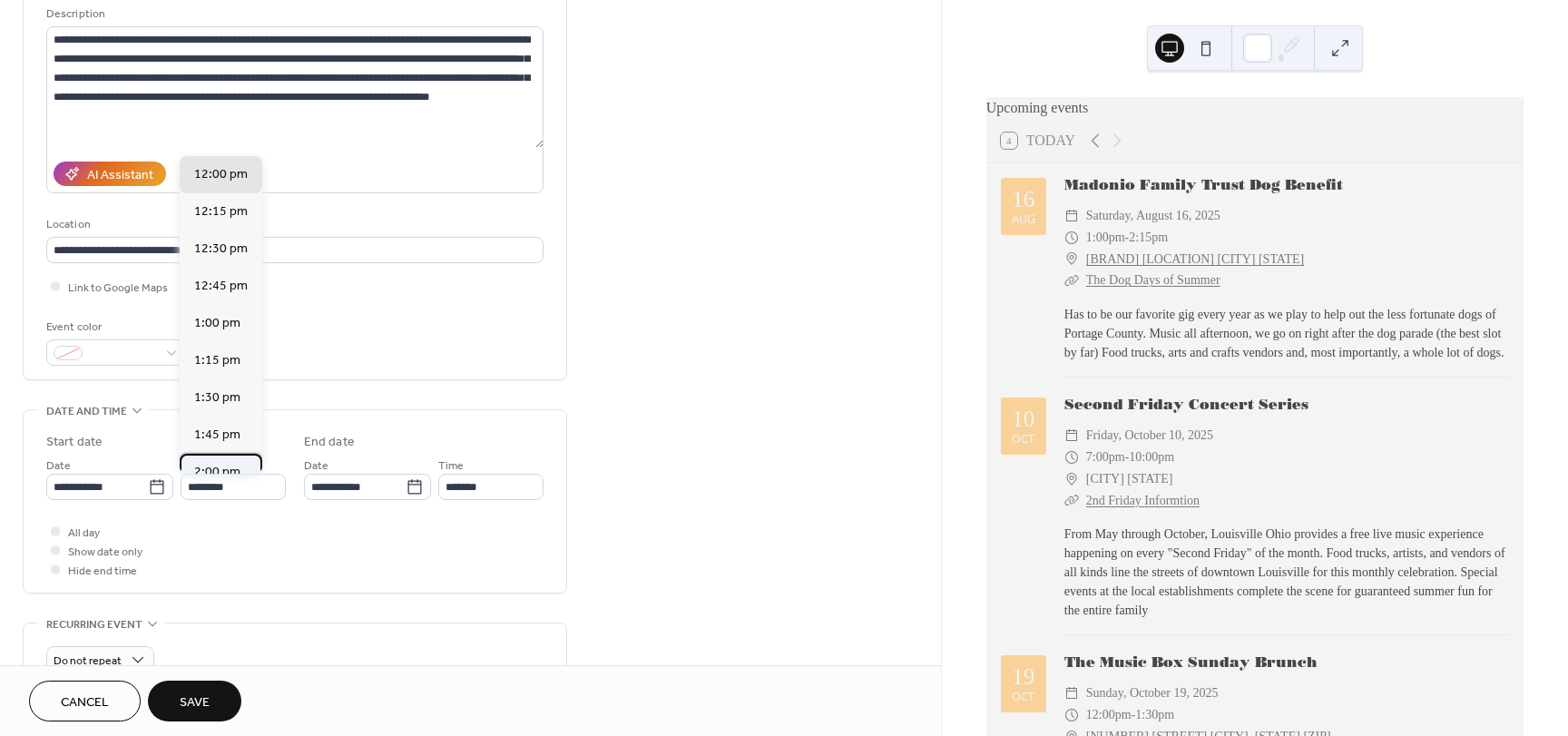 click on "2:00 pm" at bounding box center (217, 472) 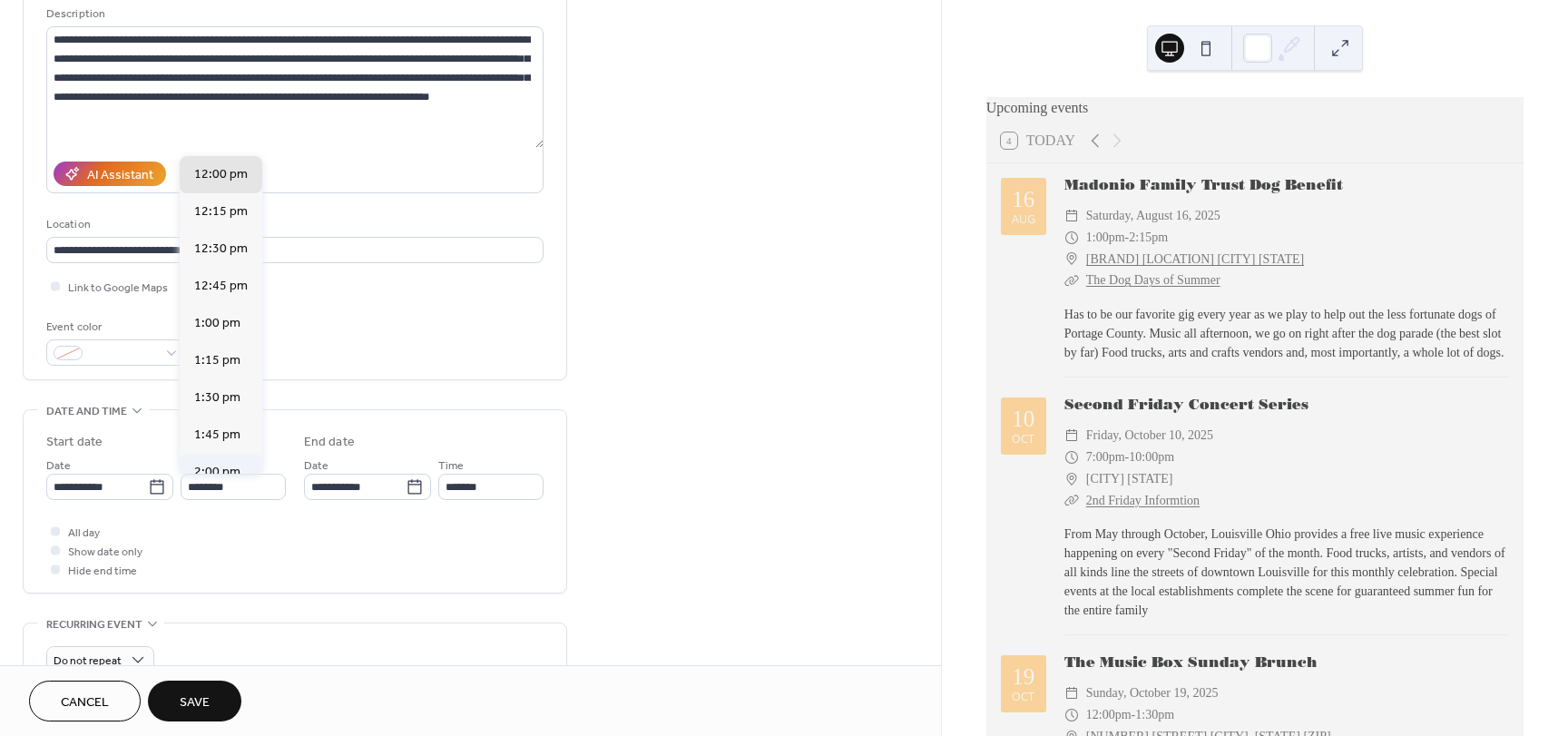 type on "*******" 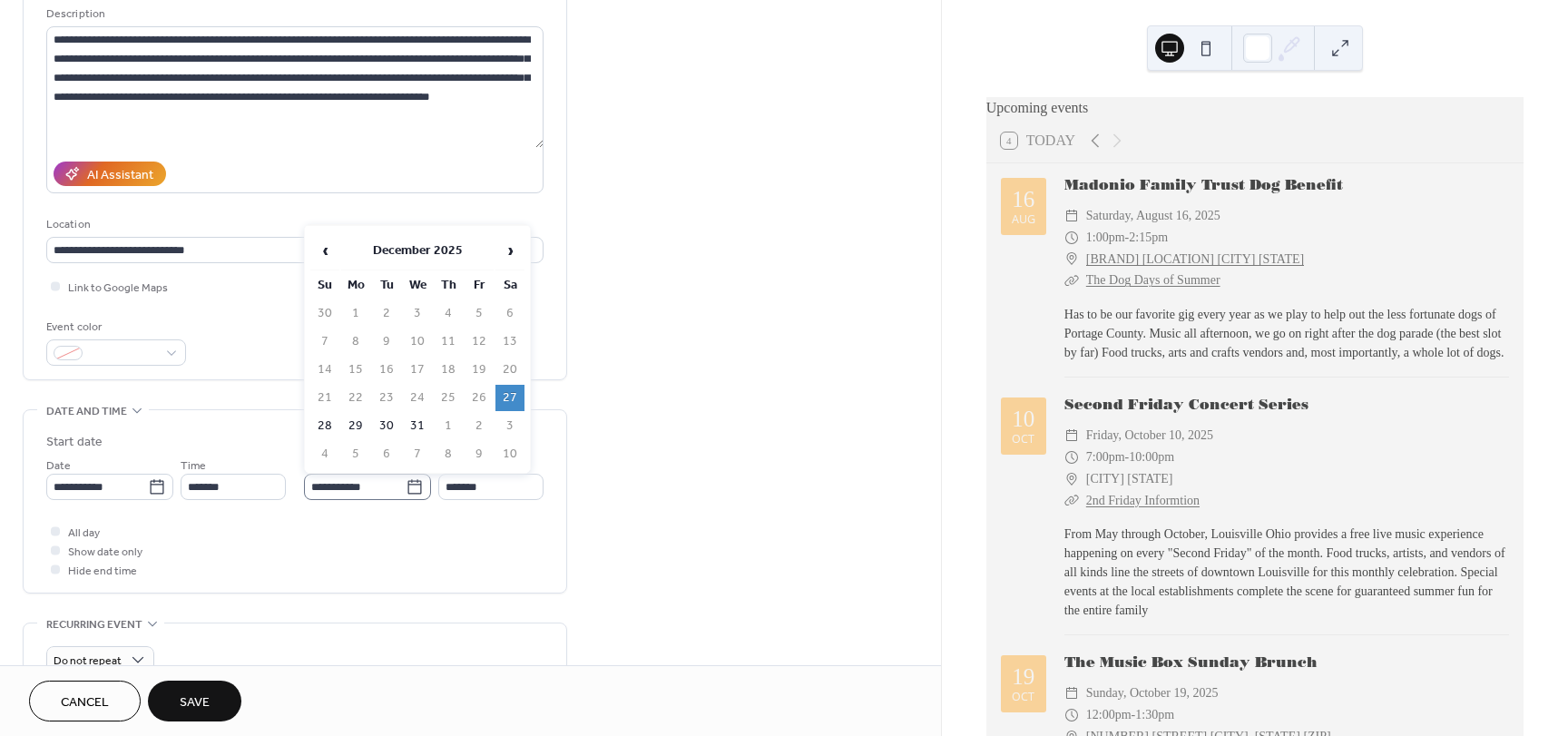 click 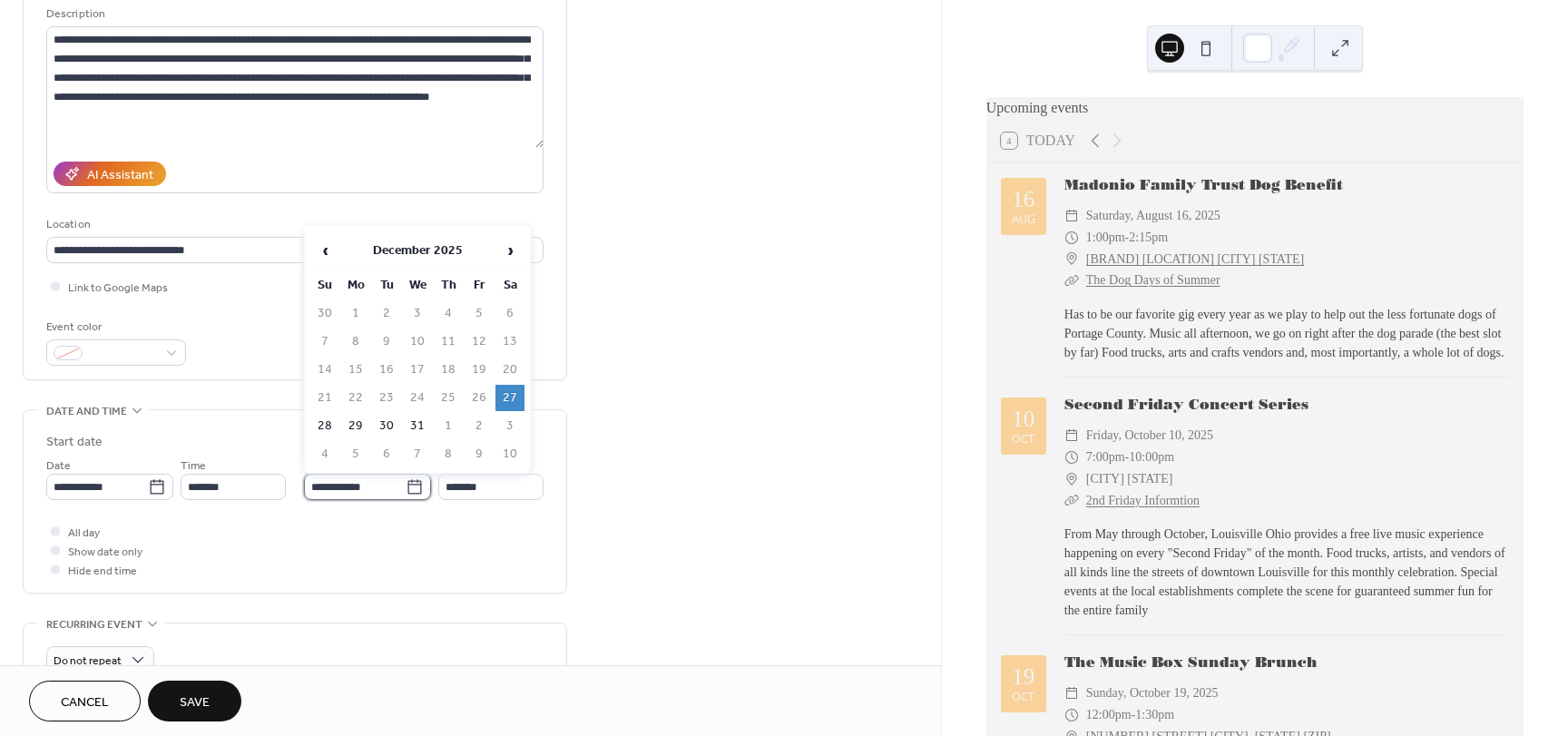 click on "**********" at bounding box center (355, 486) 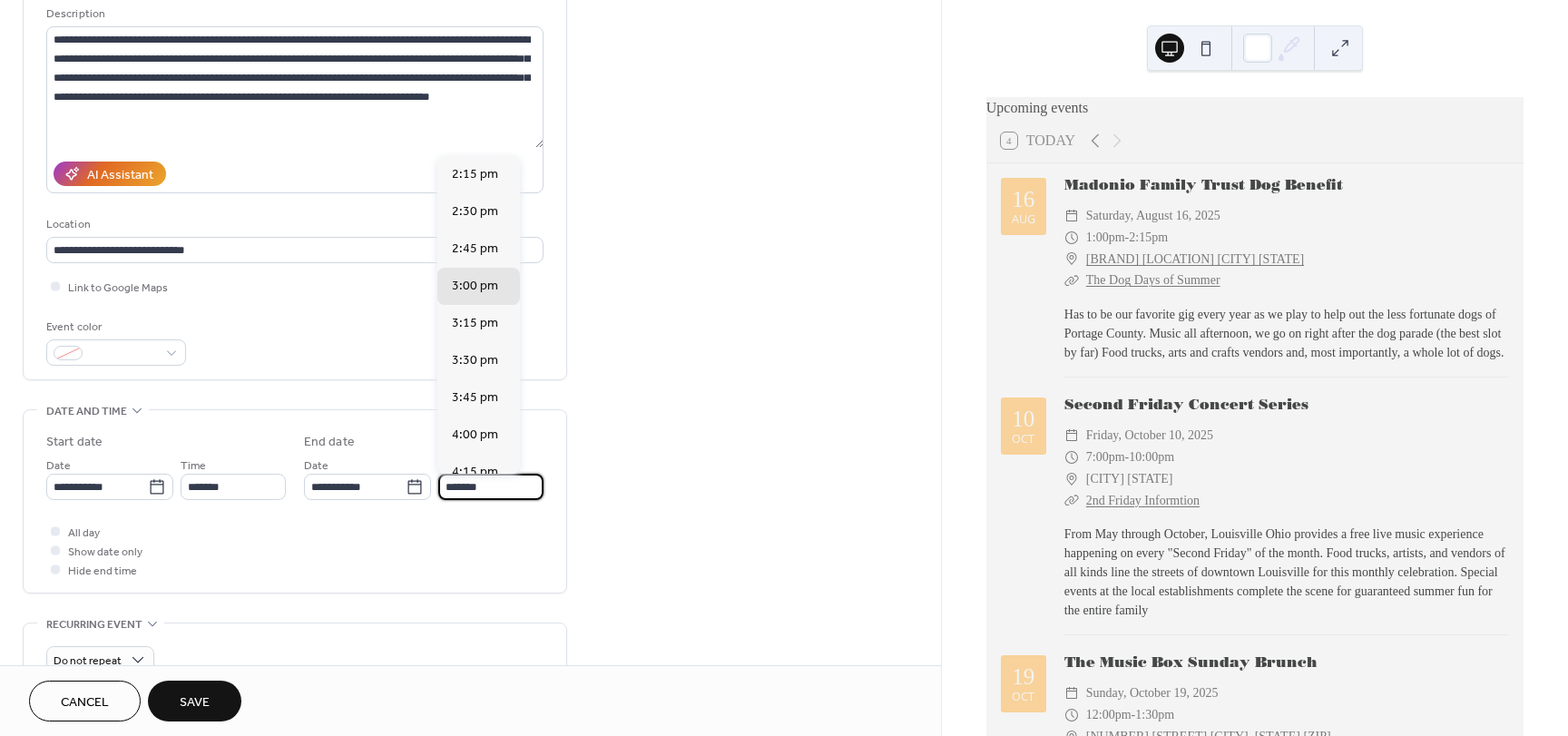 click on "*******" at bounding box center (491, 486) 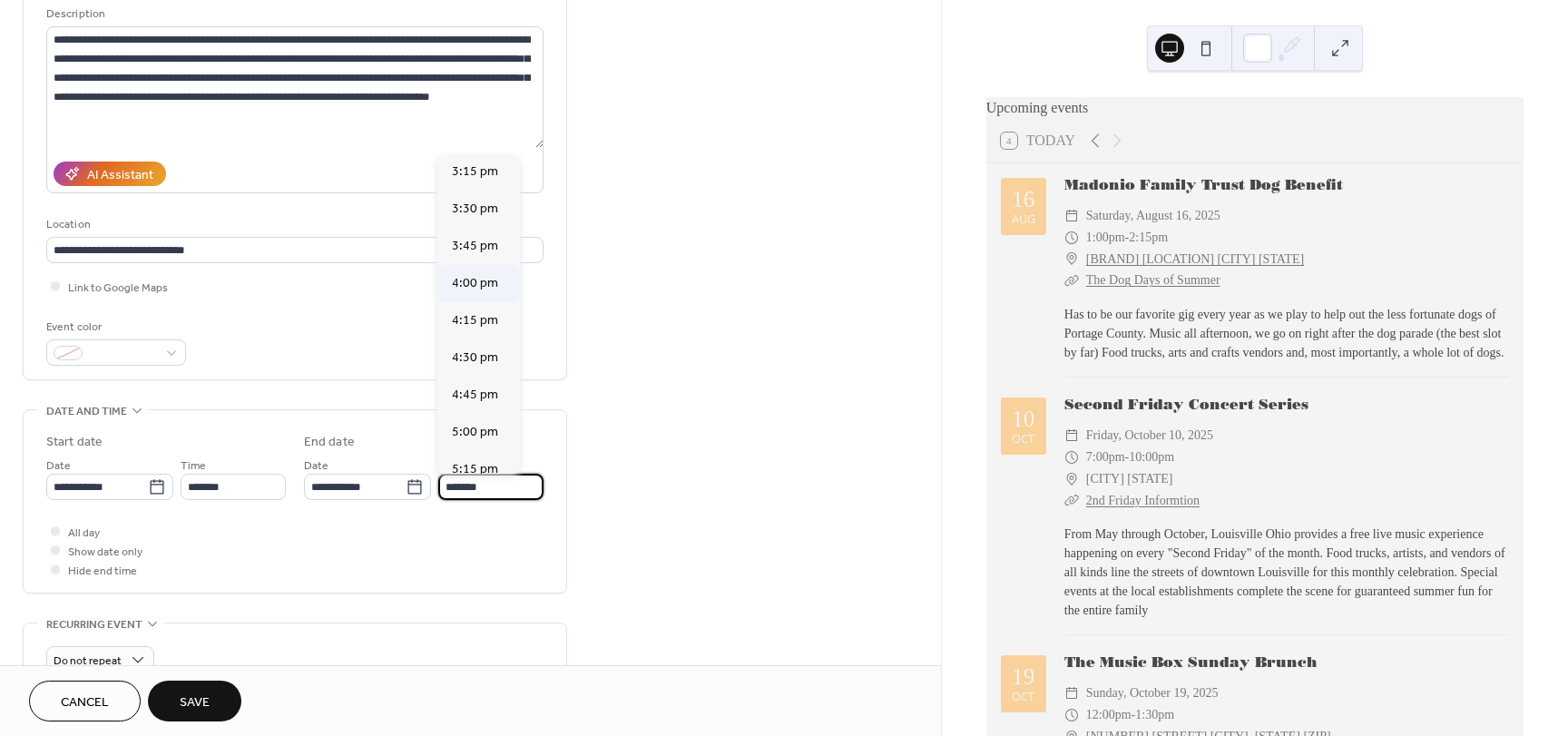 scroll, scrollTop: 272, scrollLeft: 0, axis: vertical 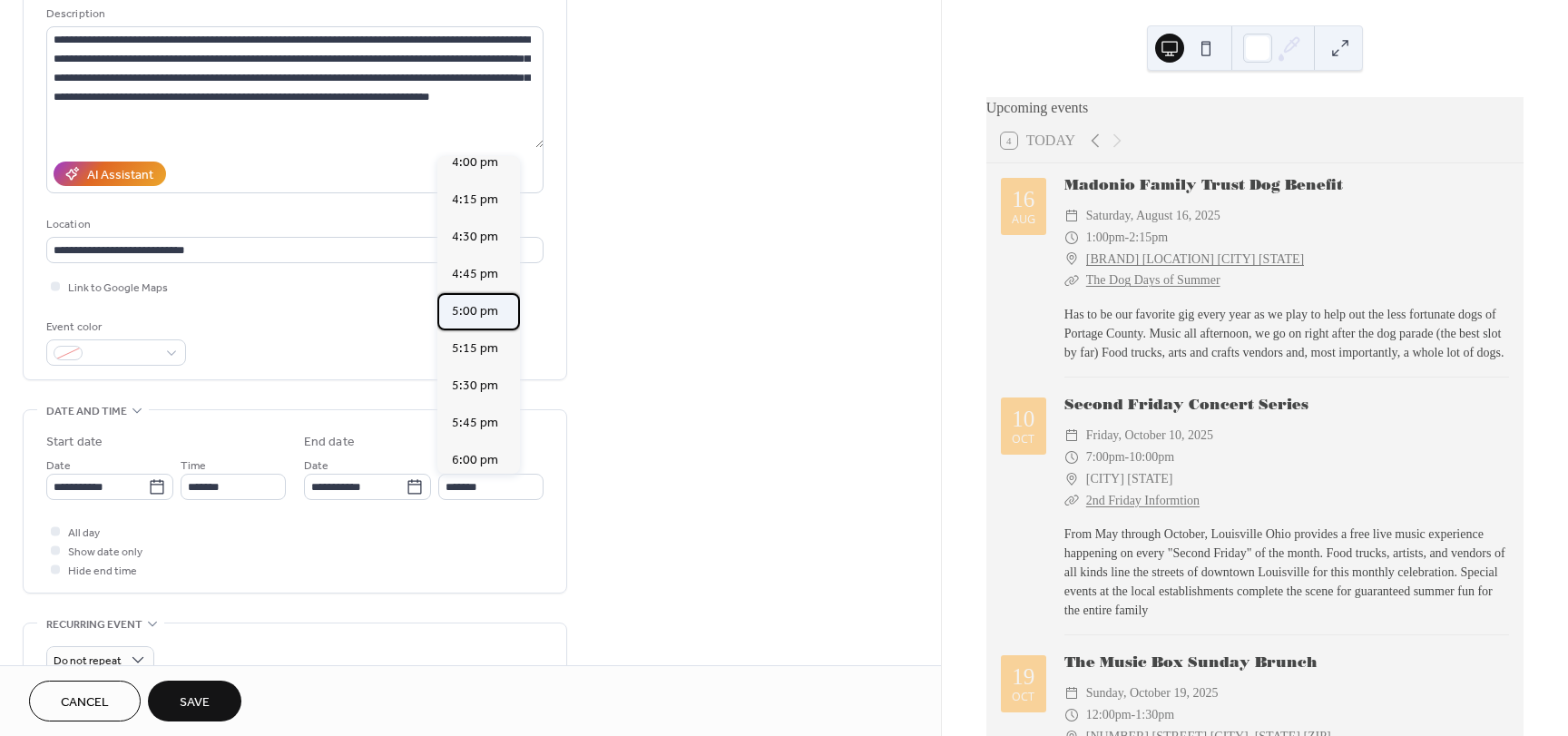 click on "5:00 pm" at bounding box center (475, 311) 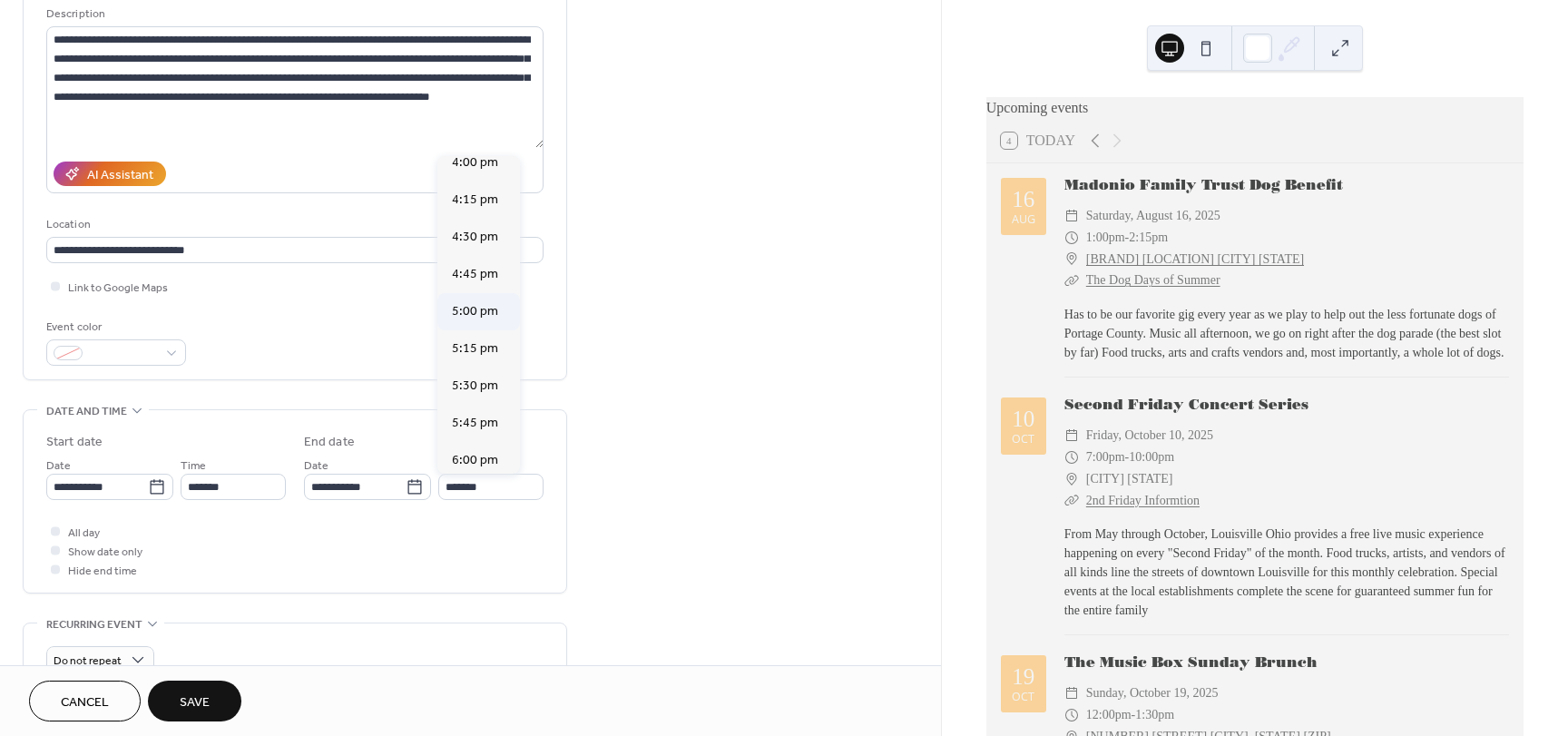 type on "*******" 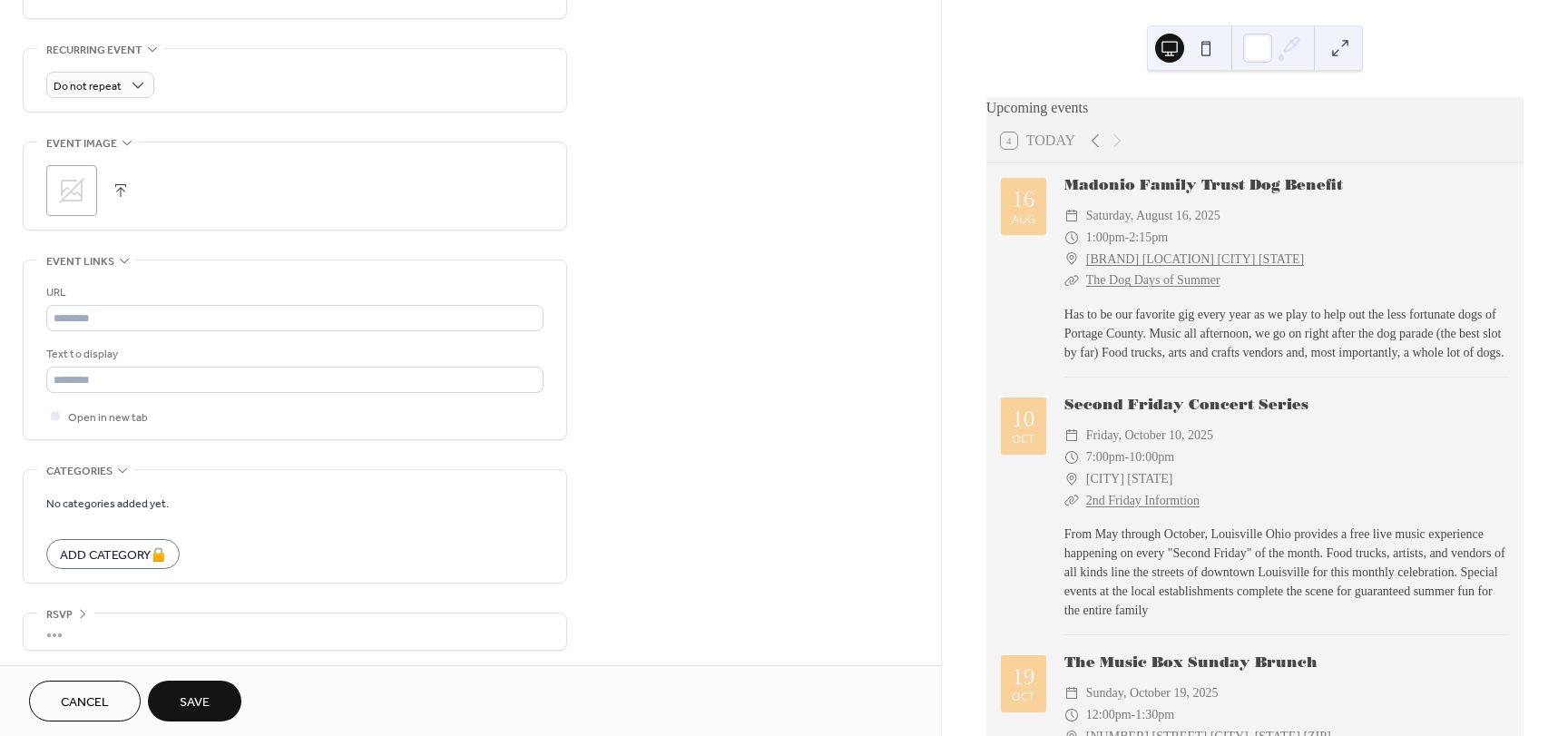 scroll, scrollTop: 760, scrollLeft: 0, axis: vertical 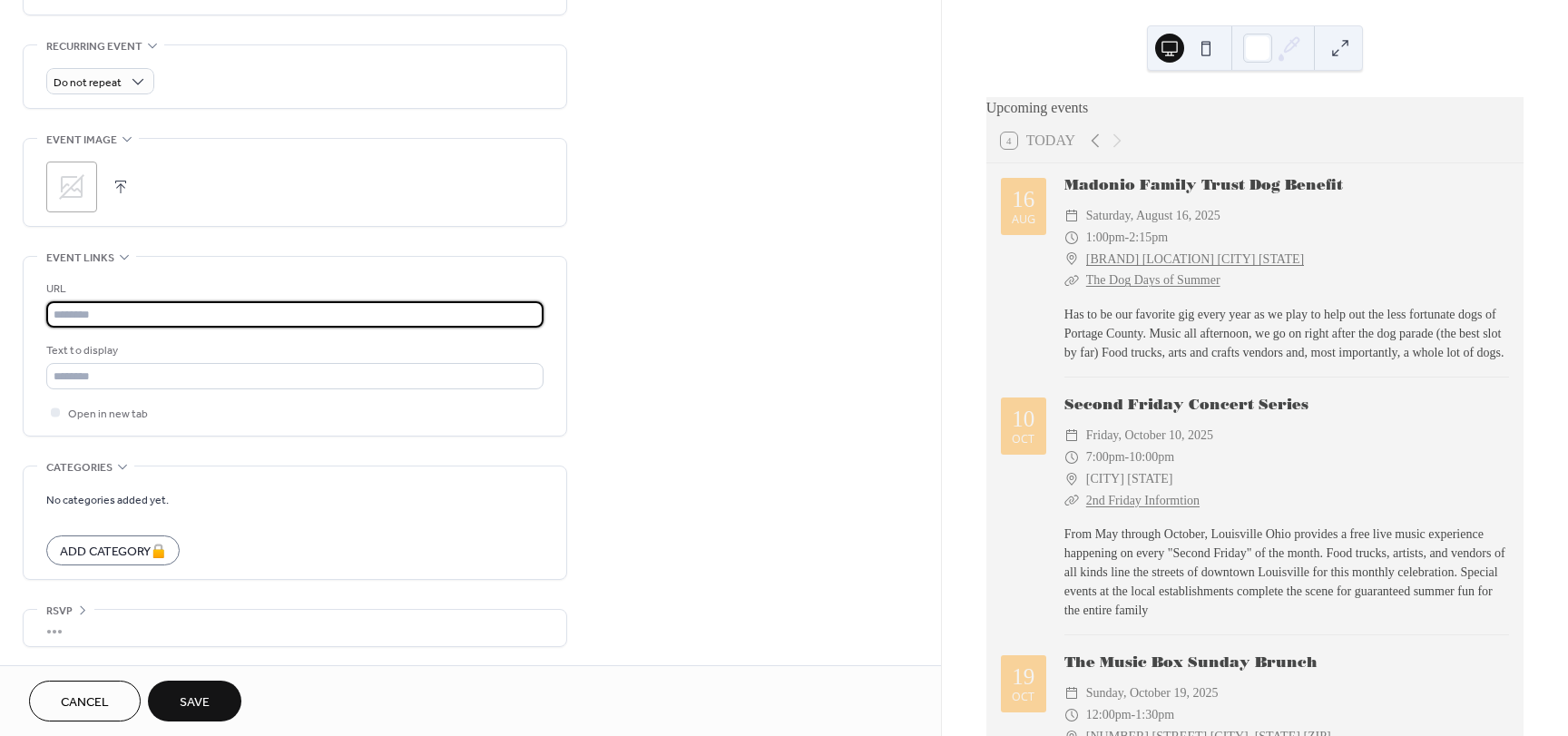 paste on "**********" 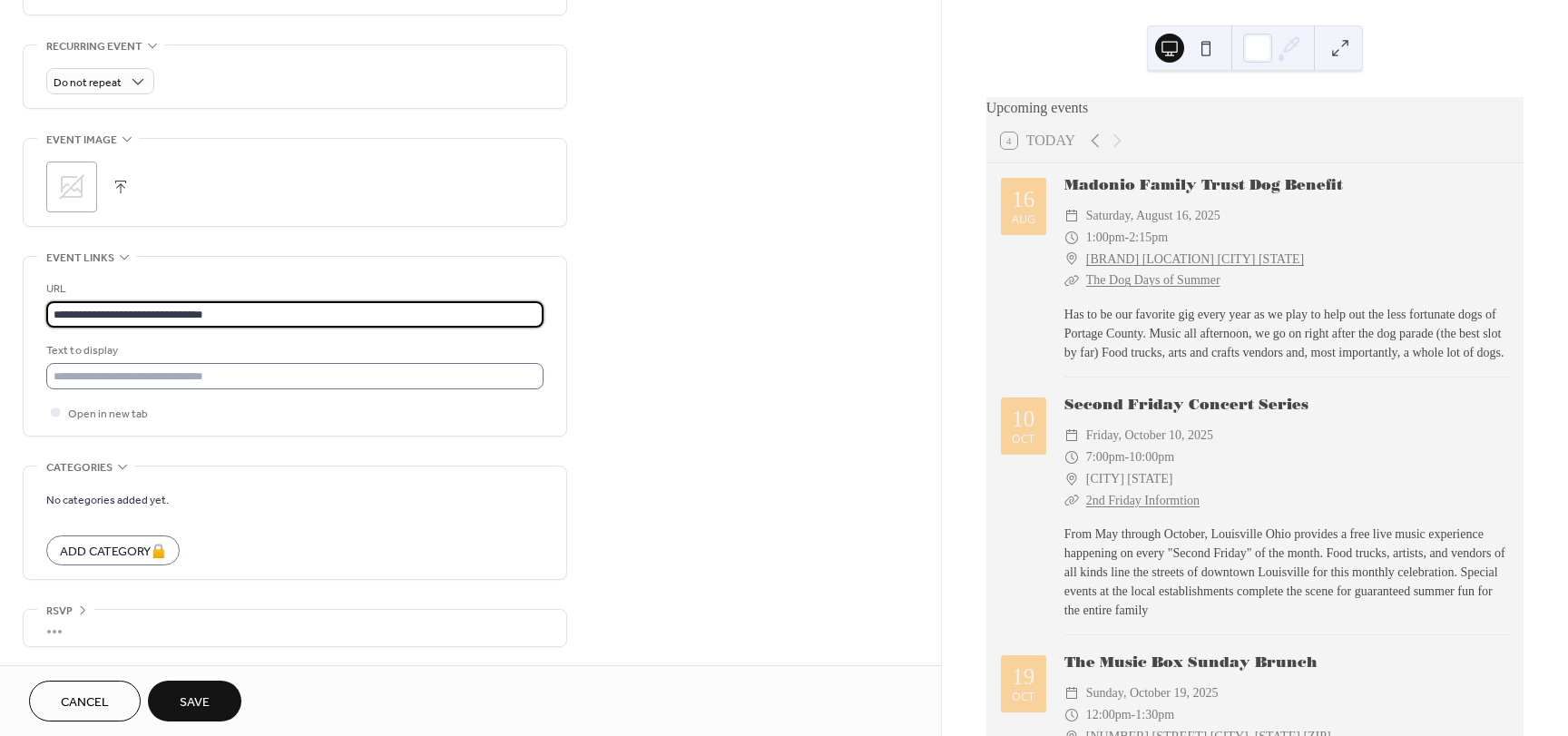type on "**********" 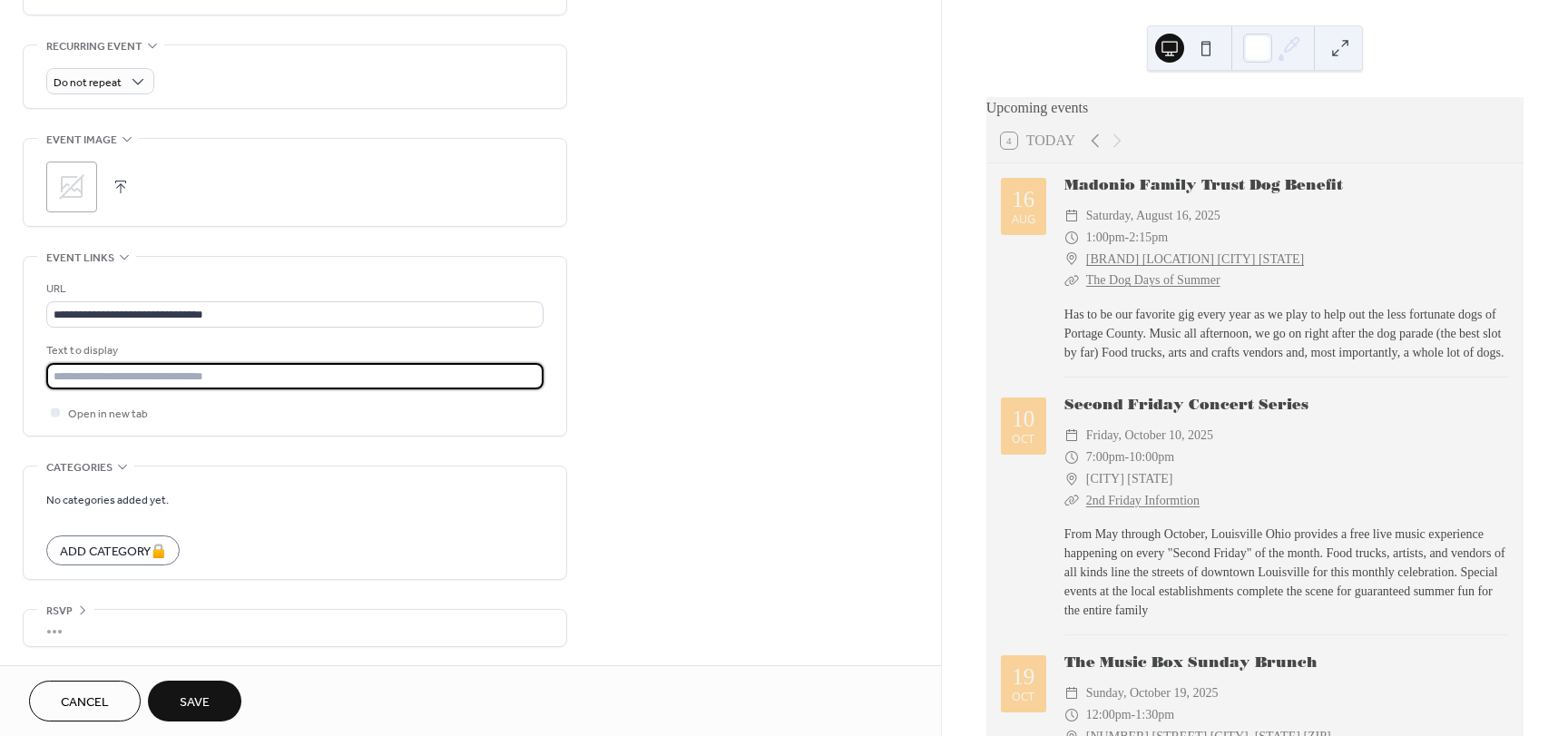click at bounding box center [295, 376] 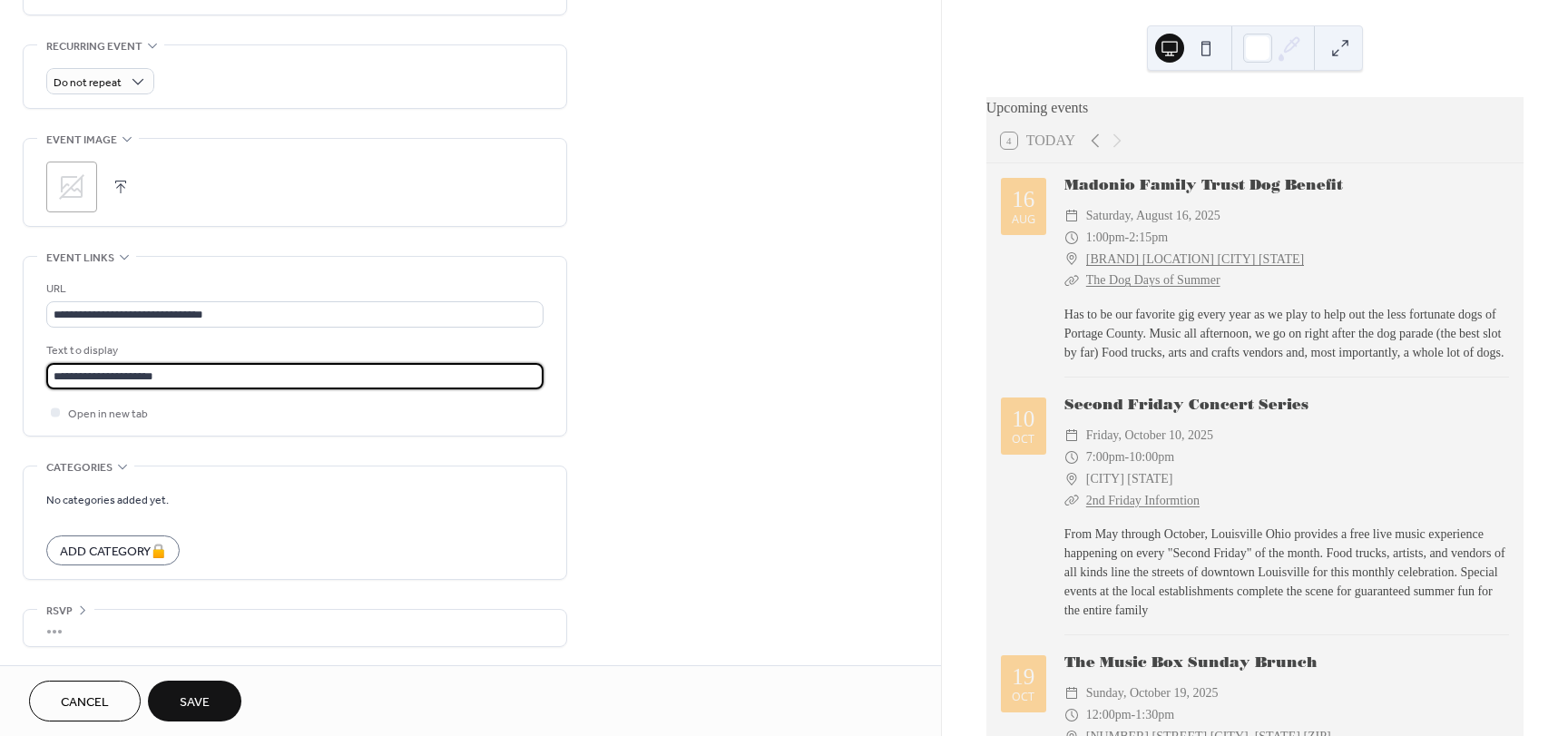 type on "**********" 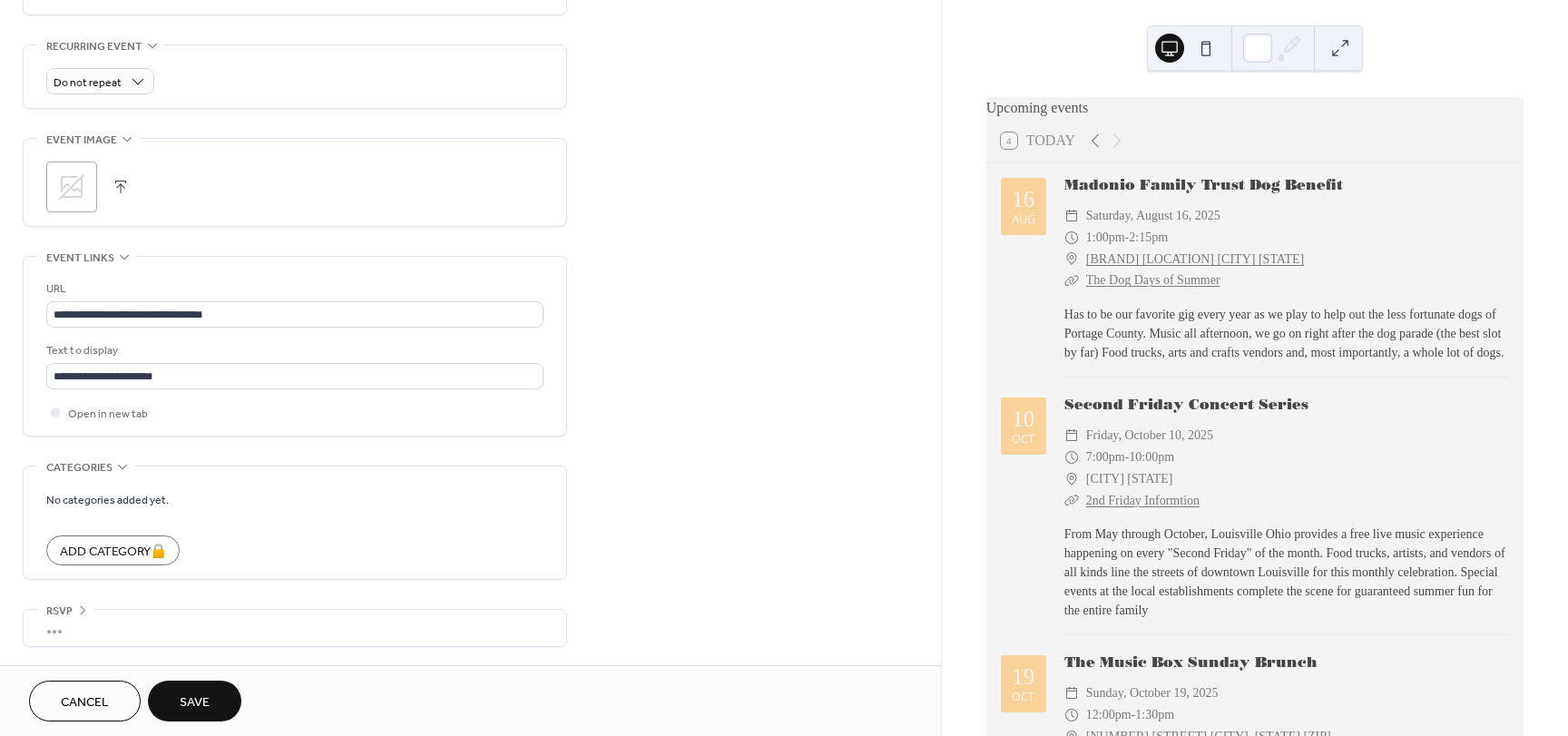 click on "Save" at bounding box center [194, 702] 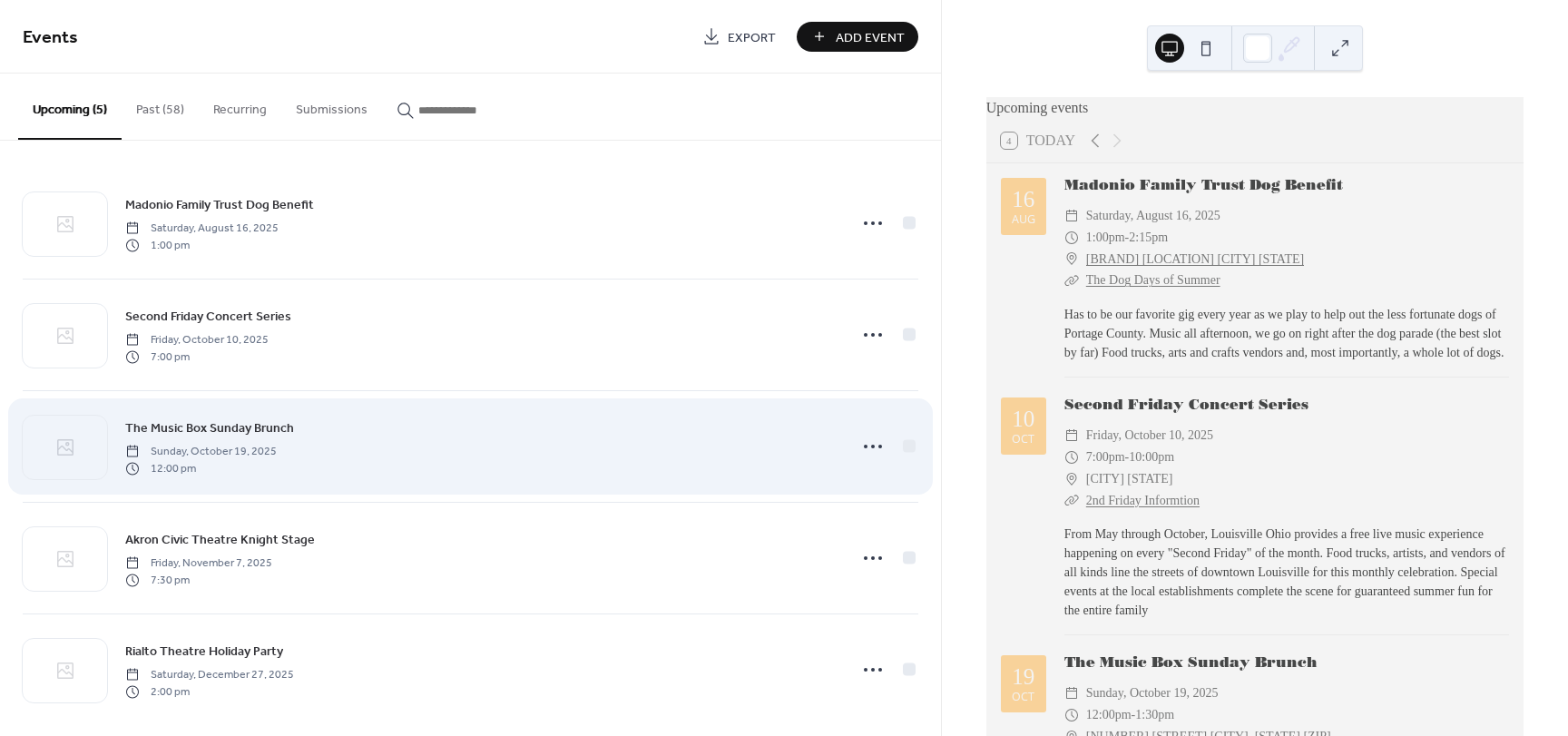 scroll, scrollTop: 16, scrollLeft: 0, axis: vertical 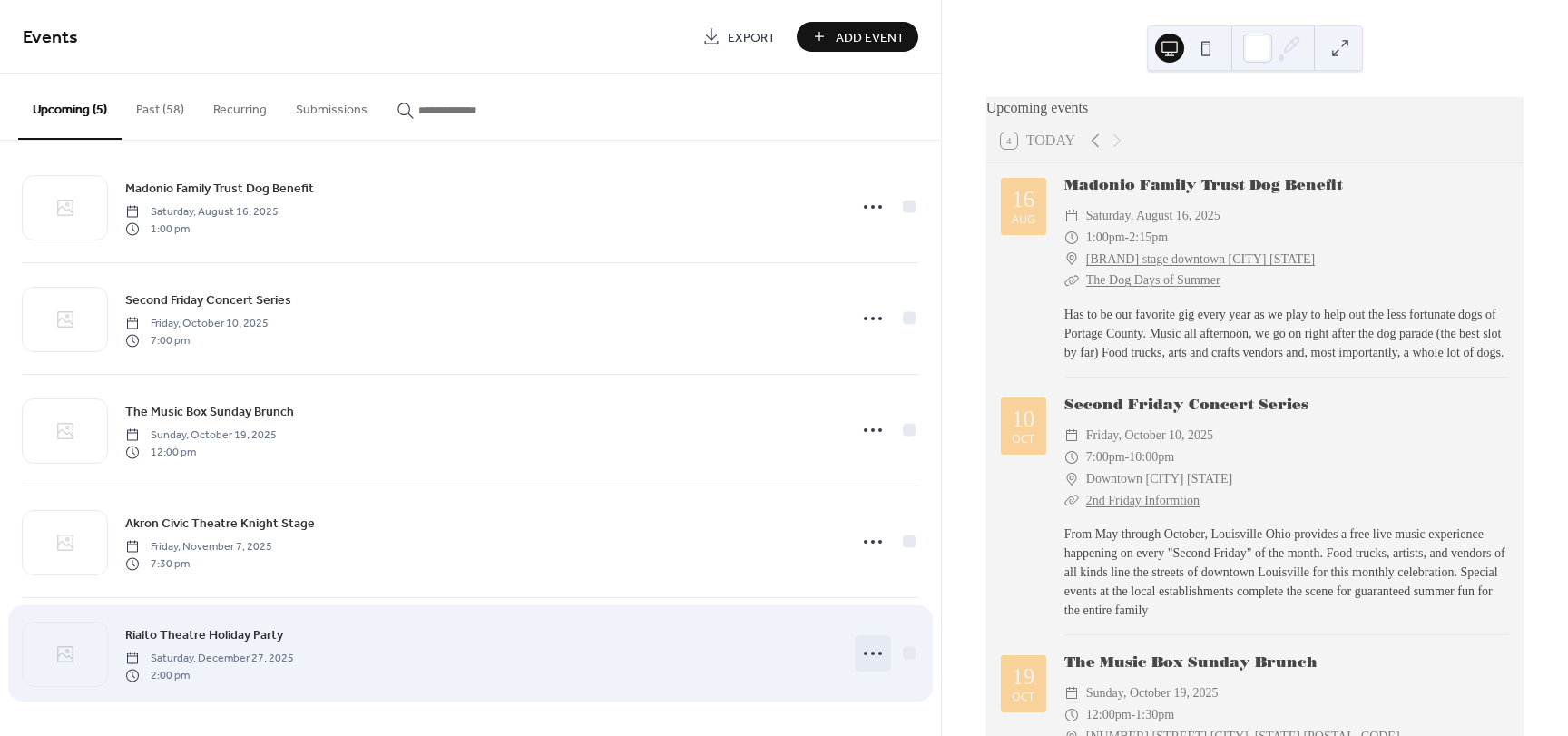 click 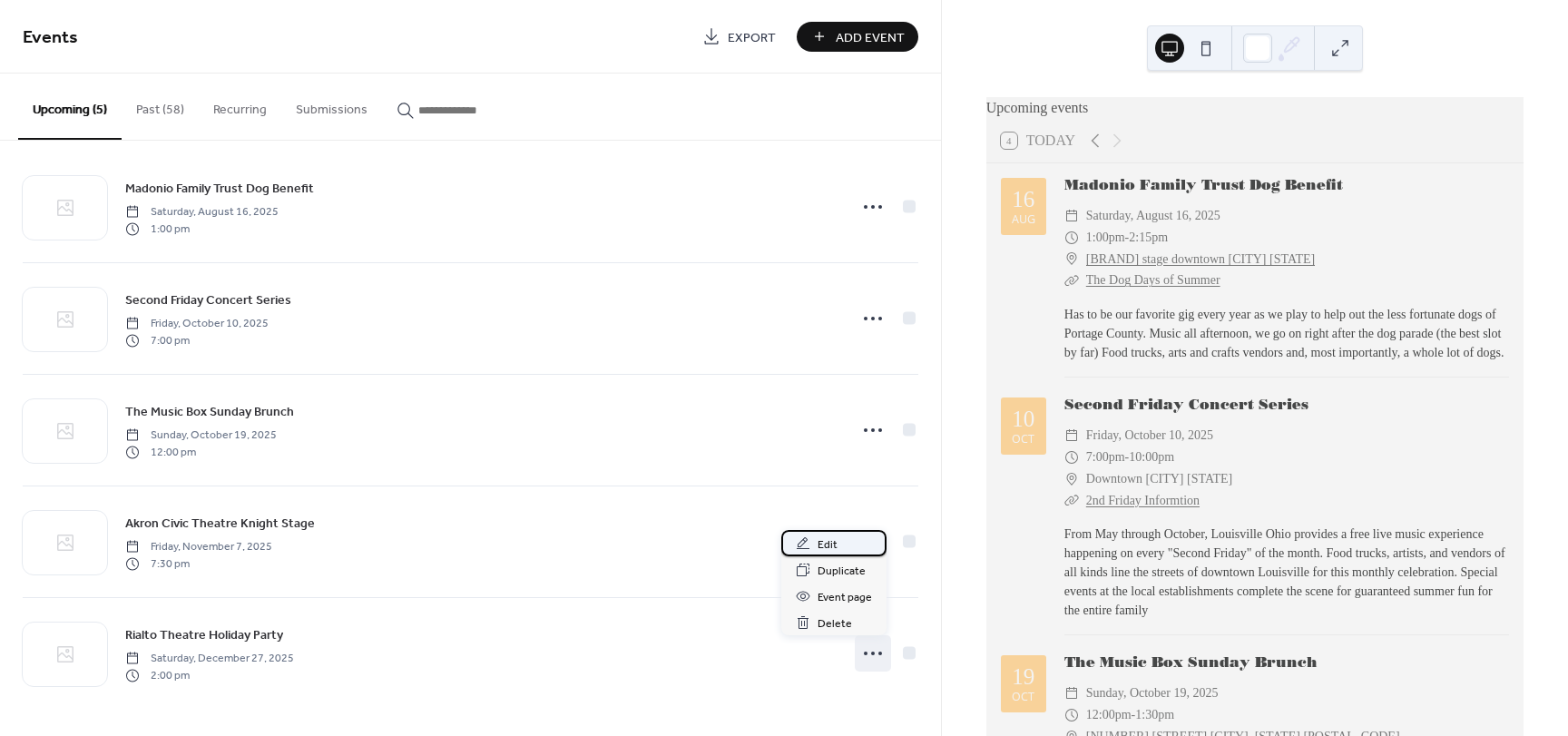 click on "Edit" at bounding box center (828, 545) 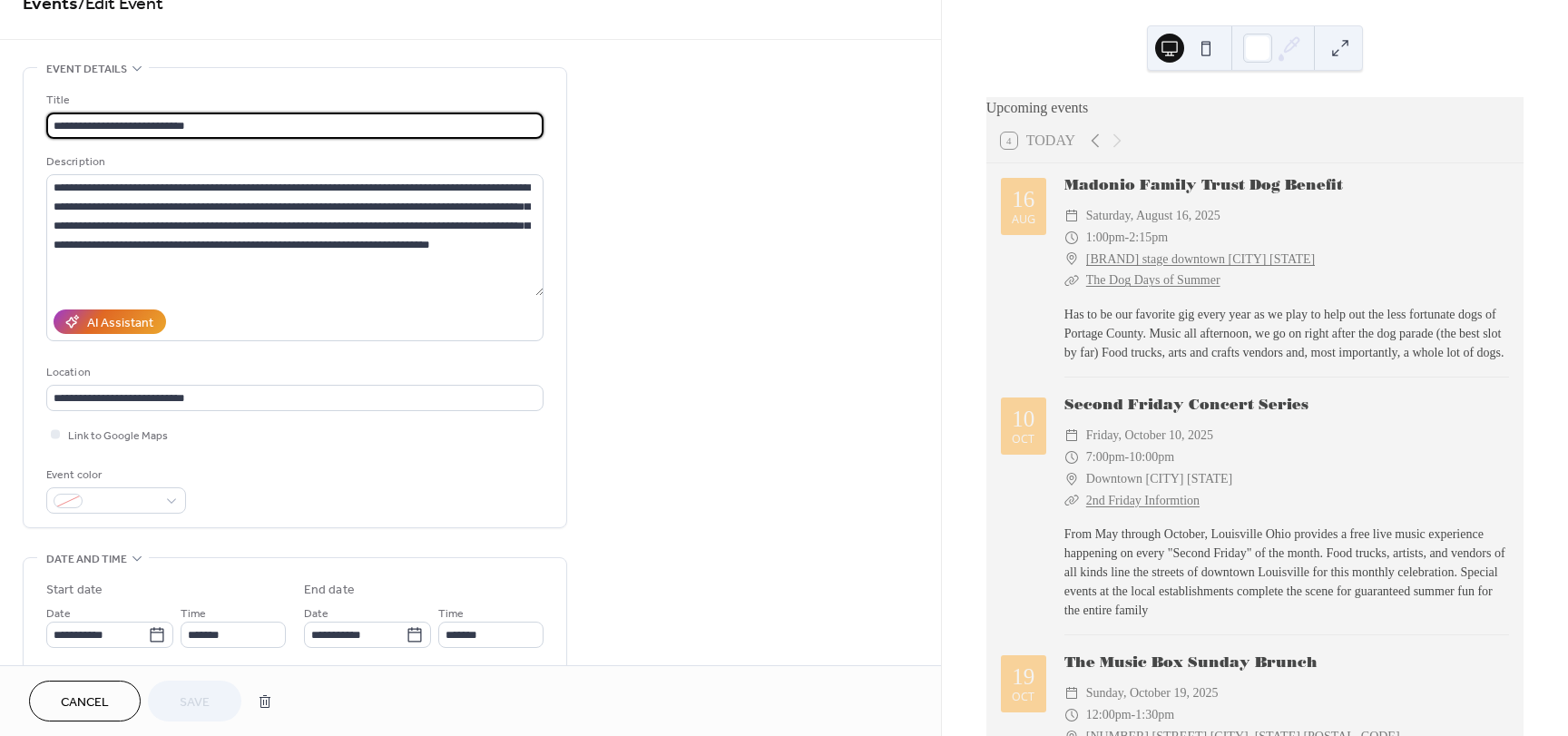 scroll, scrollTop: 0, scrollLeft: 0, axis: both 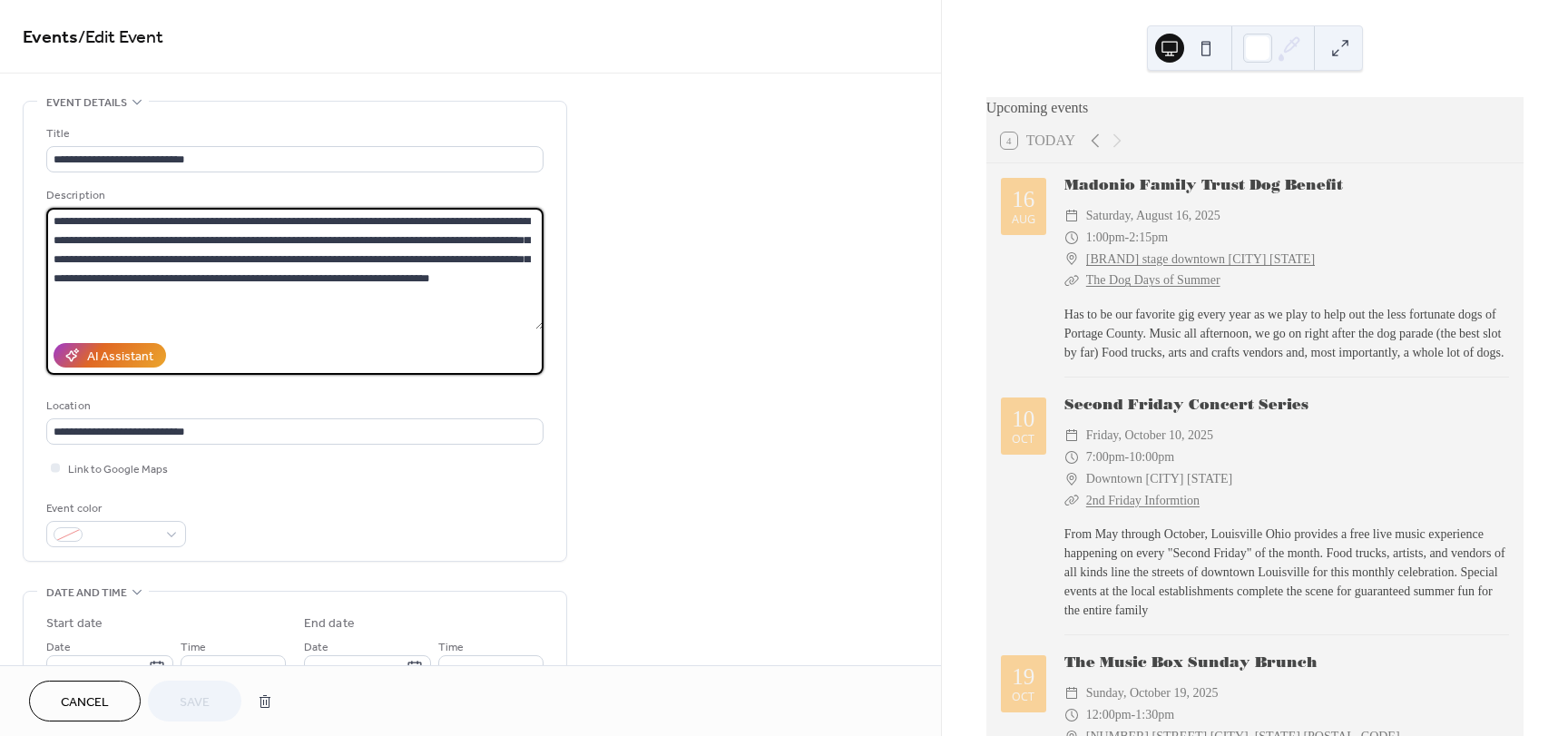 drag, startPoint x: 326, startPoint y: 280, endPoint x: 360, endPoint y: 281, distance: 34.014703 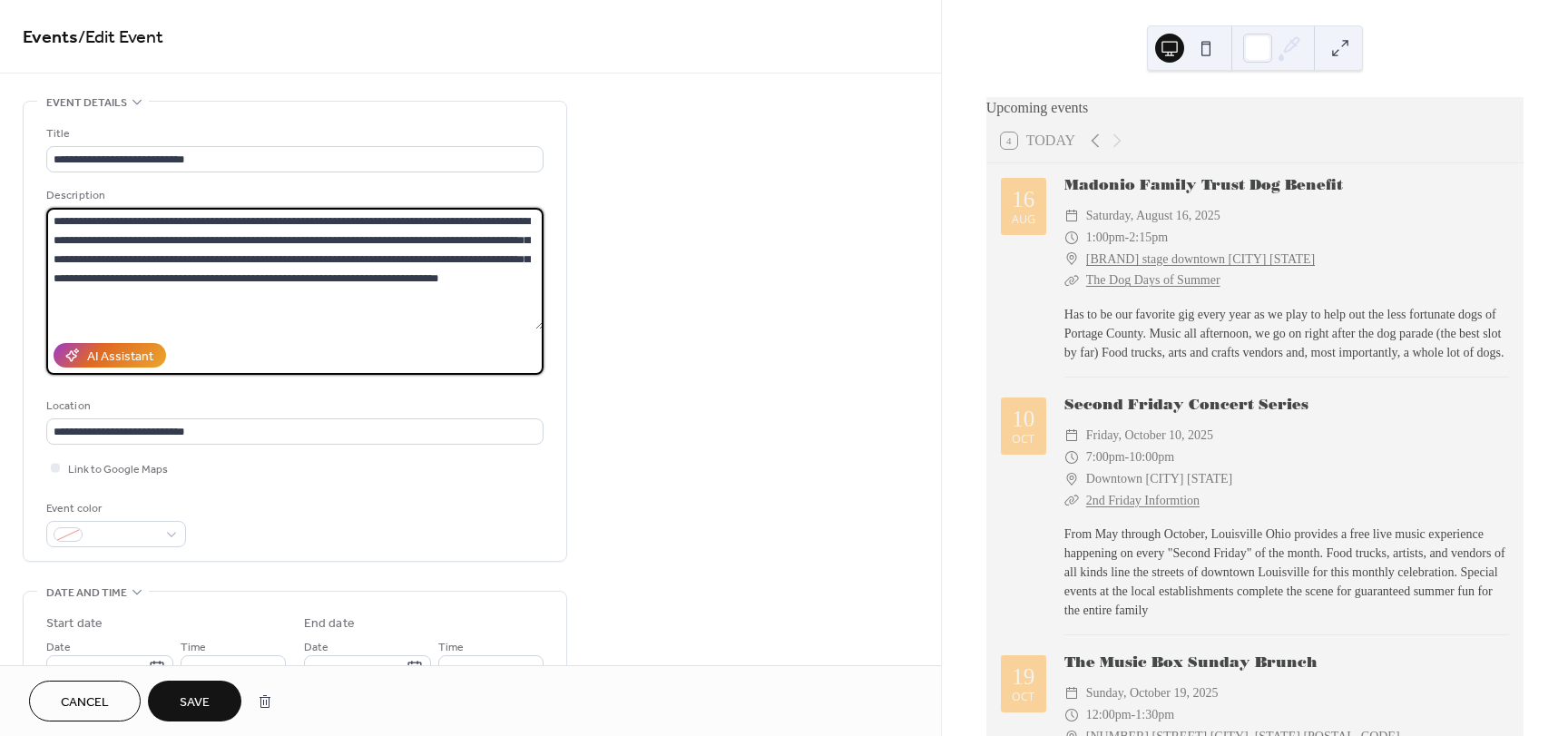type on "**********" 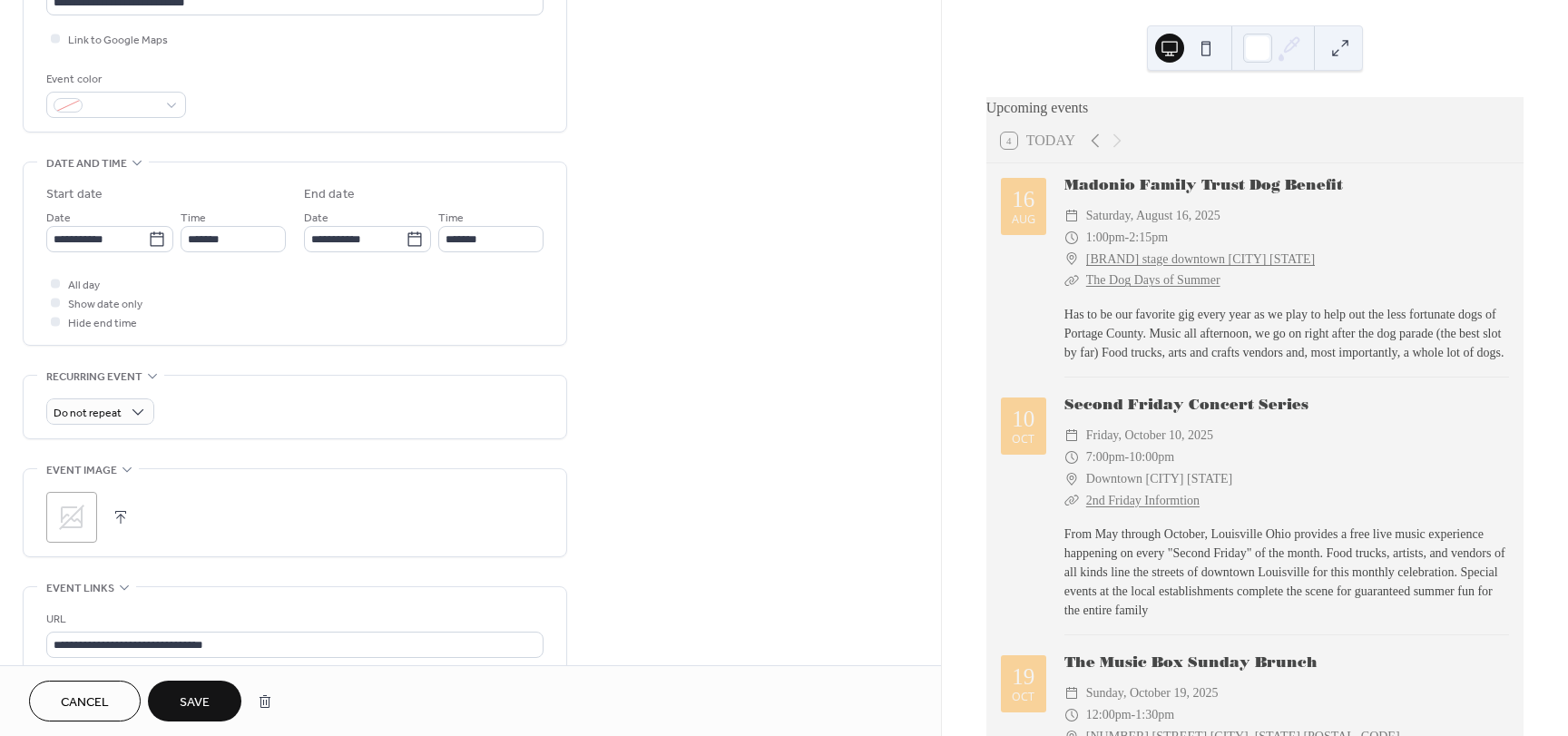 scroll, scrollTop: 454, scrollLeft: 0, axis: vertical 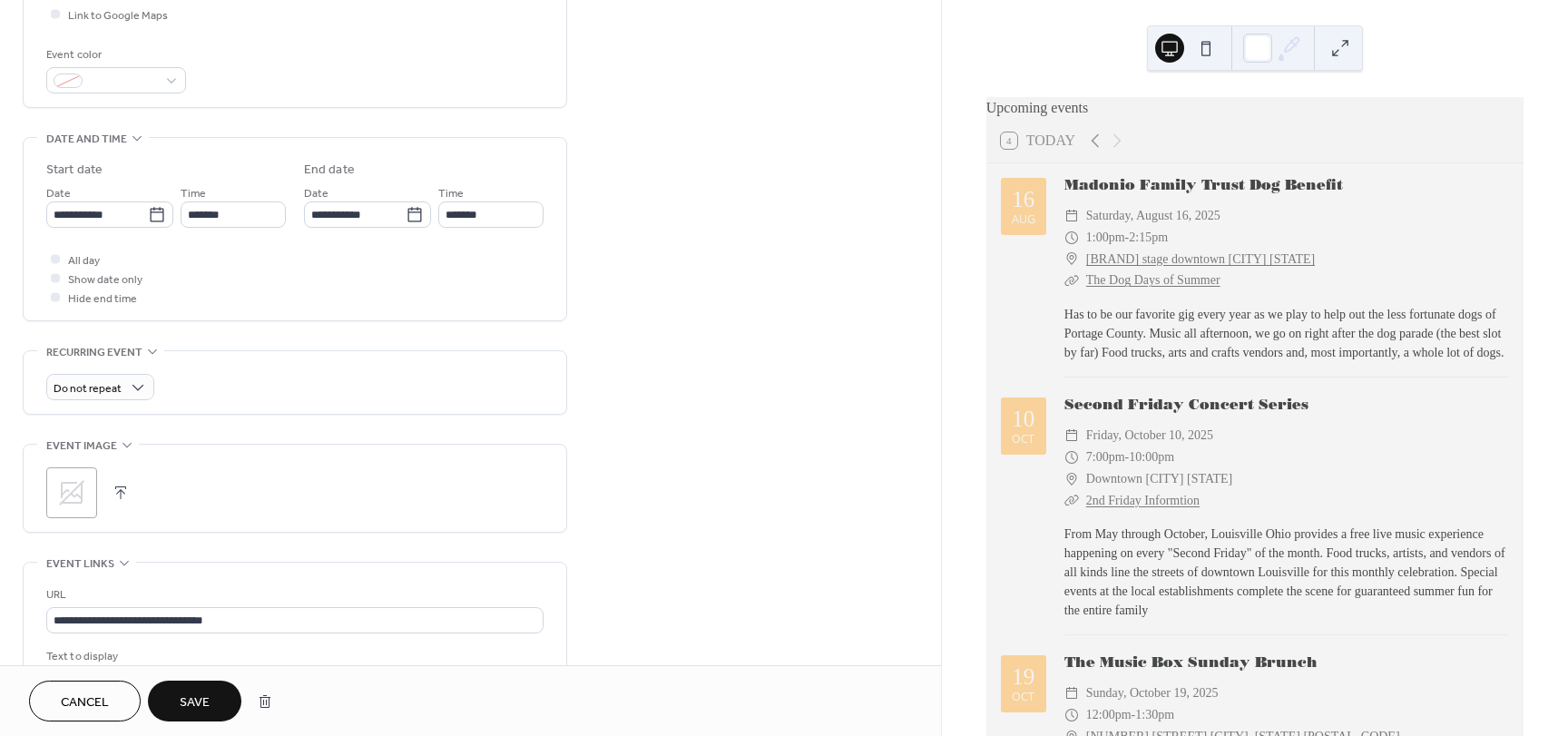 click on "Save" at bounding box center (194, 702) 